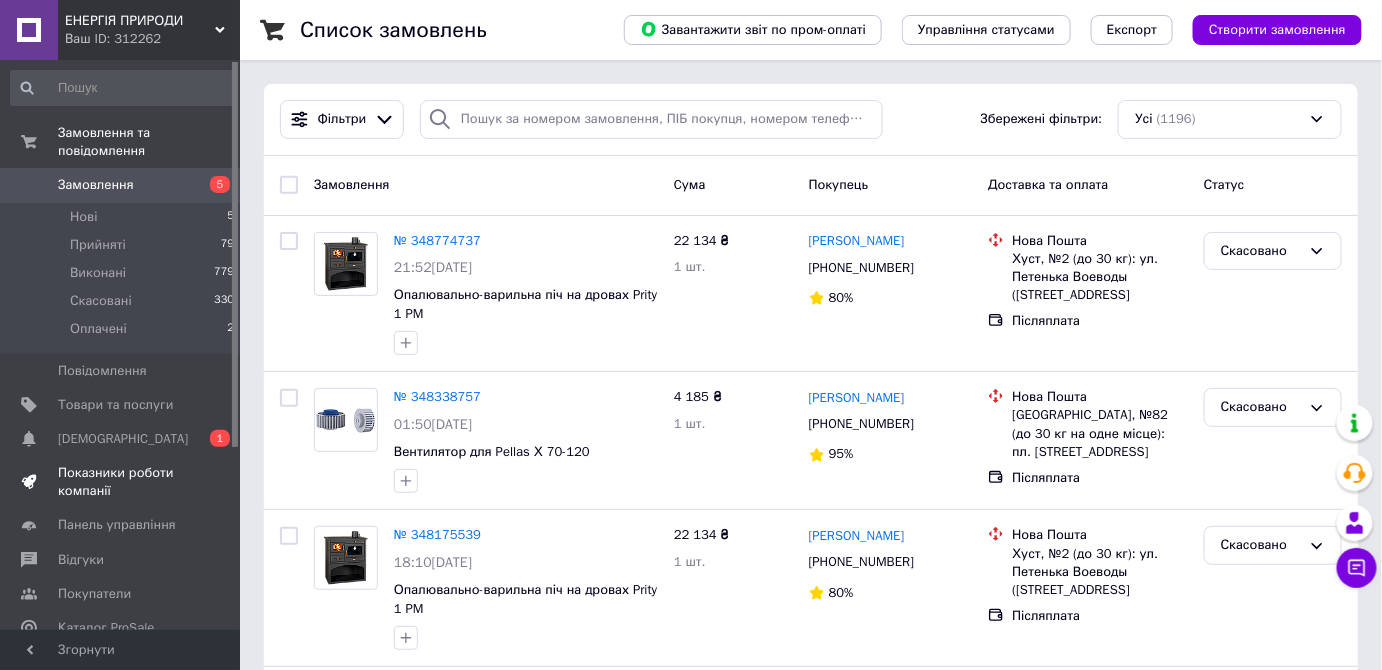 scroll, scrollTop: 90, scrollLeft: 0, axis: vertical 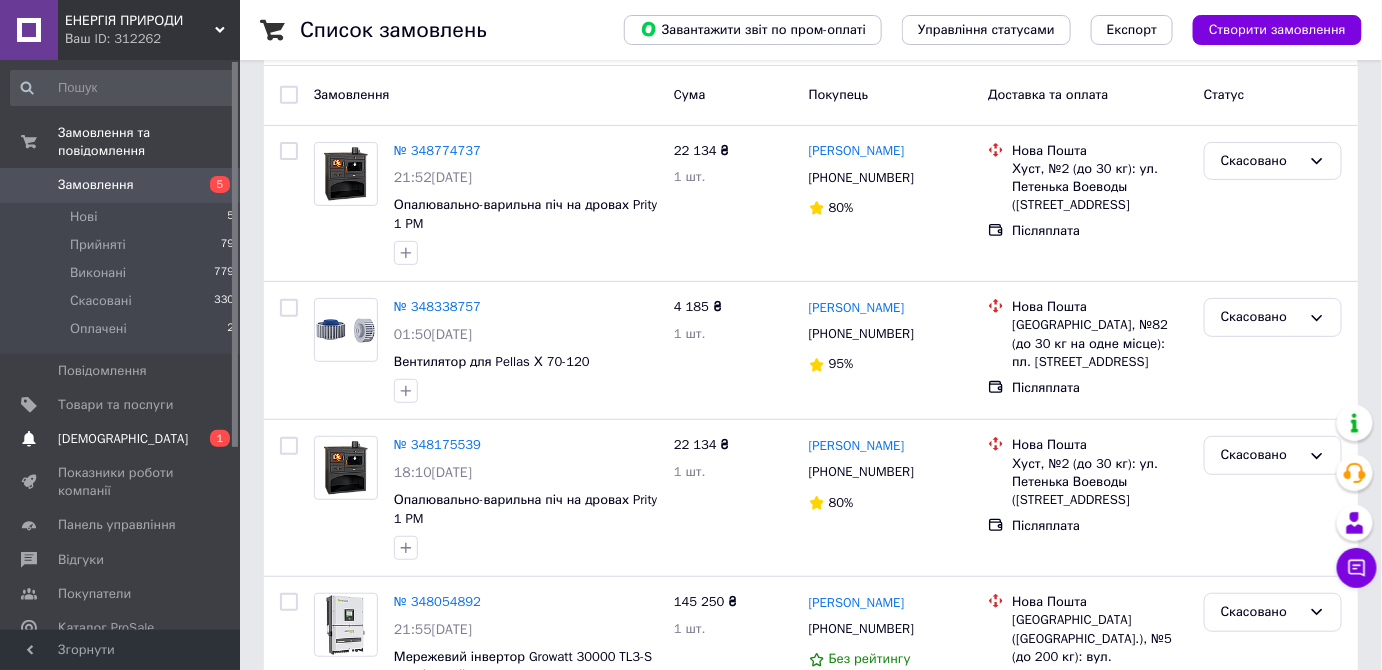 click on "[DEMOGRAPHIC_DATA]" at bounding box center (121, 439) 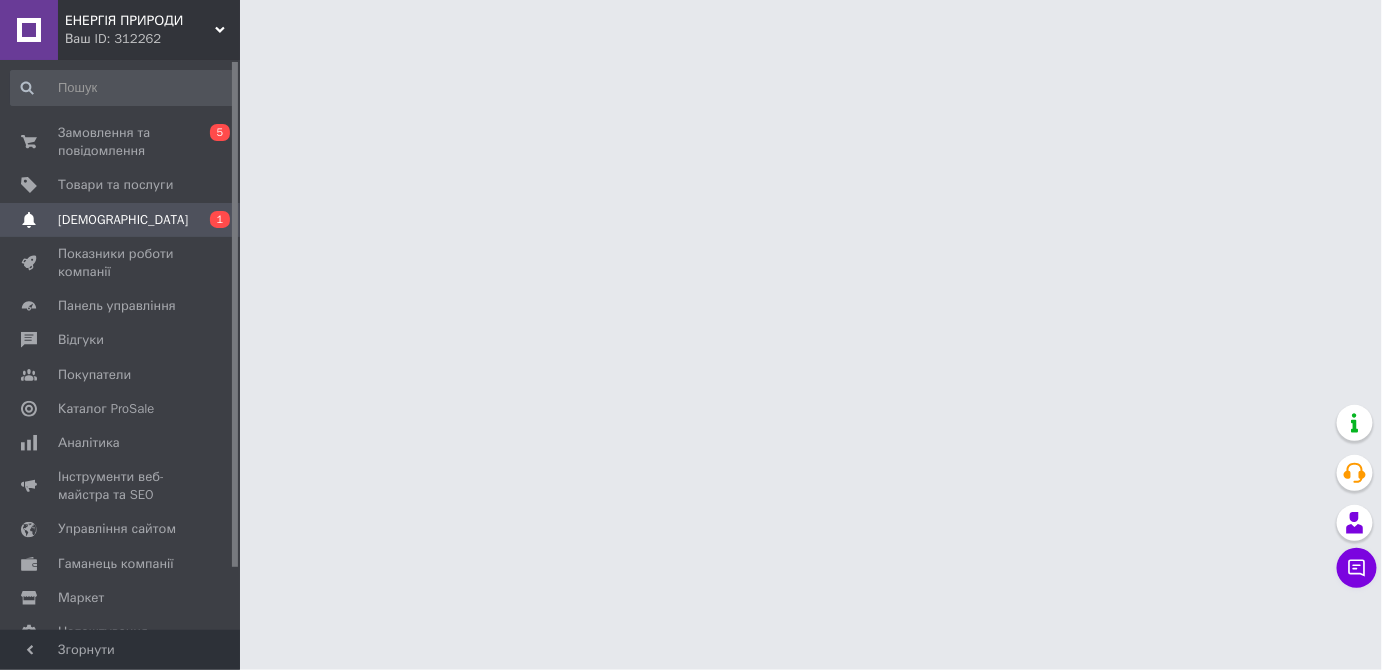 scroll, scrollTop: 0, scrollLeft: 0, axis: both 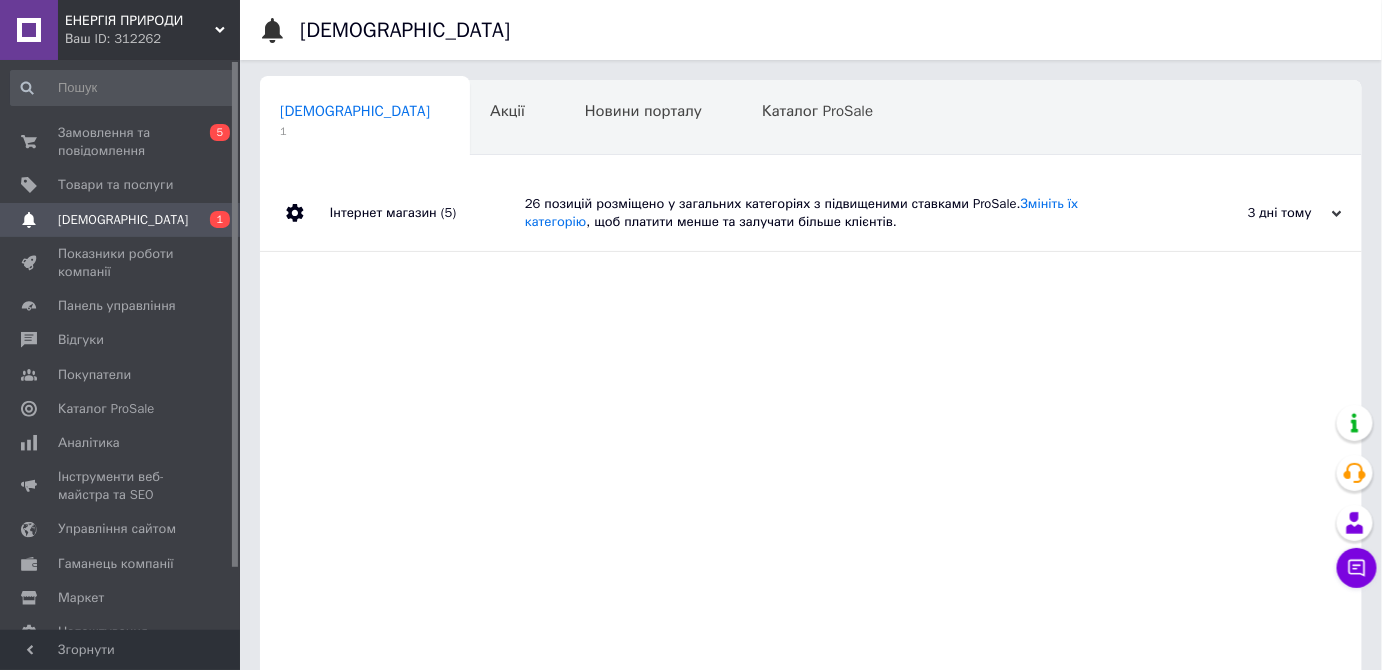 click on "26 позицій розміщено у загальних категоріях з підвищеними ставками ProSale.  Змініть їх категорію , щоб платити менше та залучати більше клієнтів." at bounding box center [833, 213] 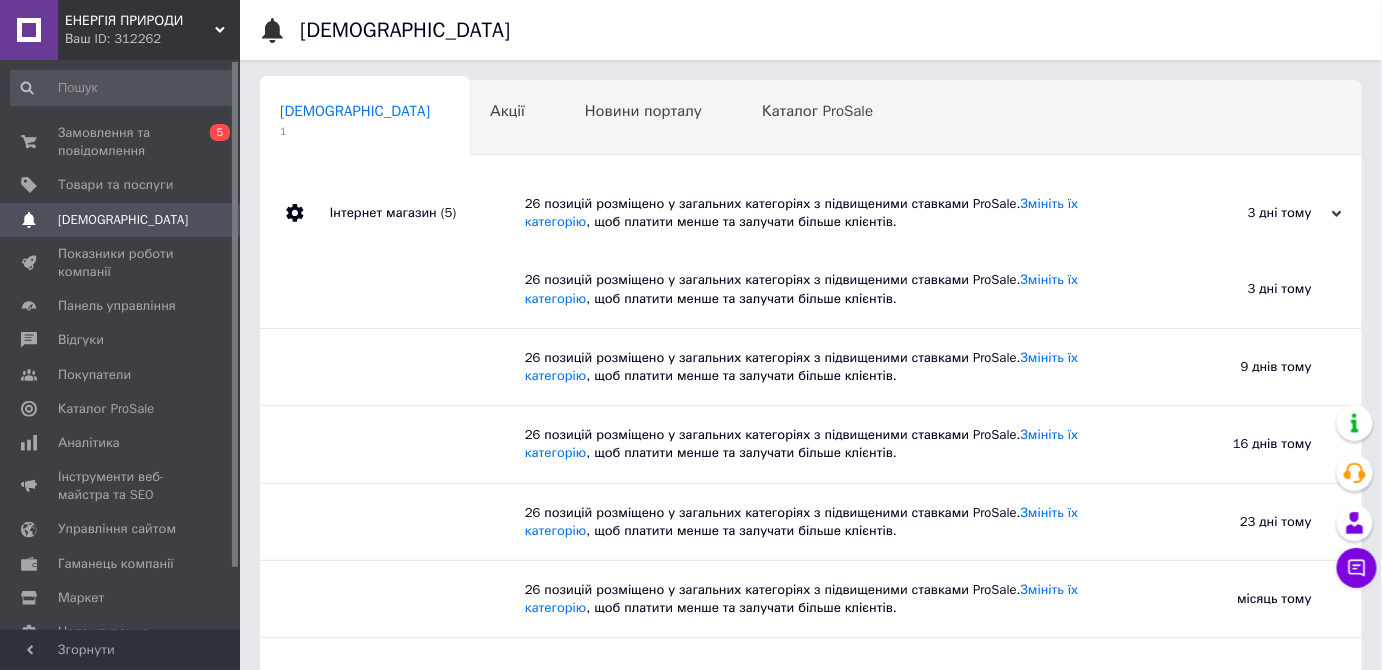 click on "26 позицій розміщено у загальних категоріях з підвищеними ставками ProSale.  Змініть їх категорію , щоб платити менше та залучати більше клієнтів." at bounding box center (833, 213) 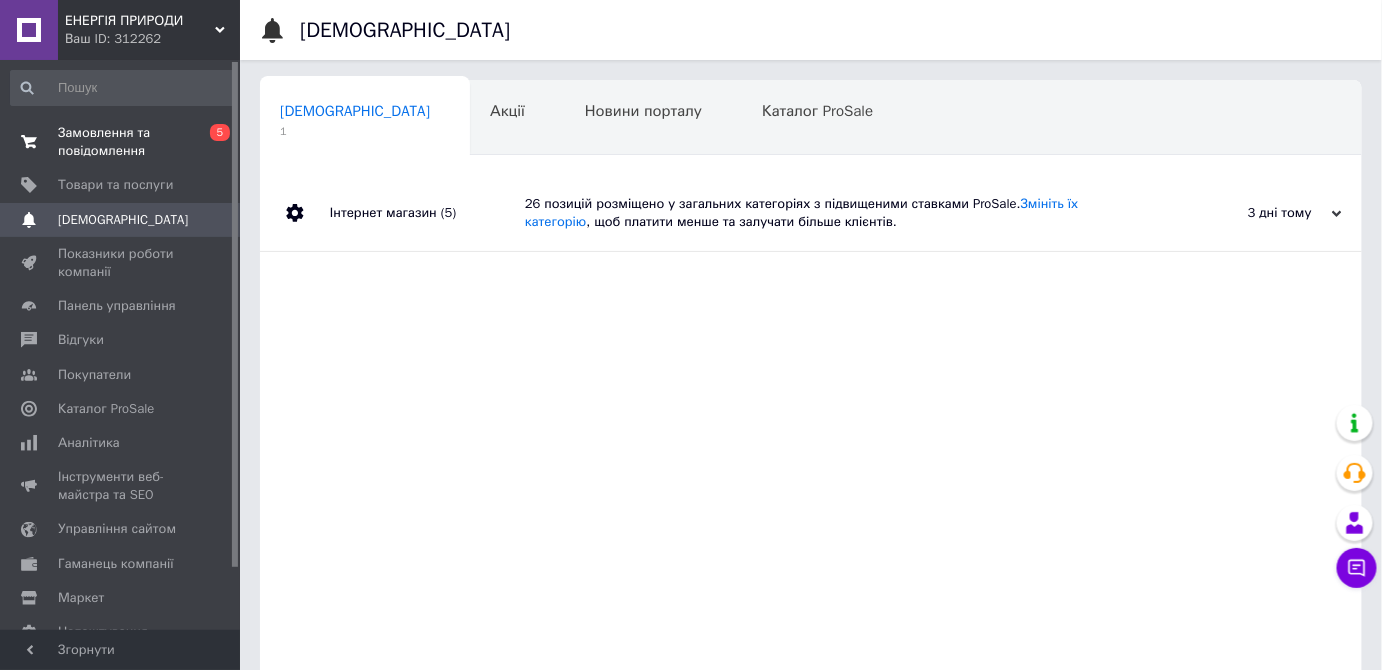 click on "Замовлення та повідомлення" at bounding box center (121, 142) 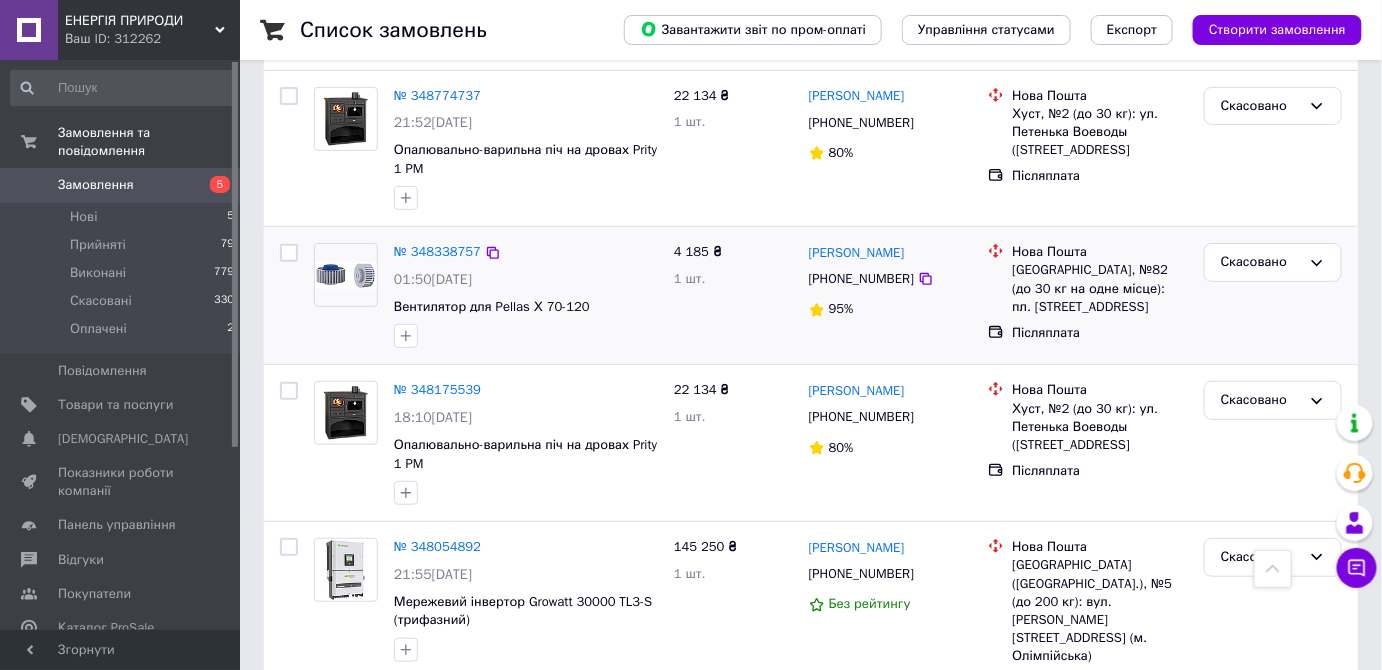 scroll, scrollTop: 0, scrollLeft: 0, axis: both 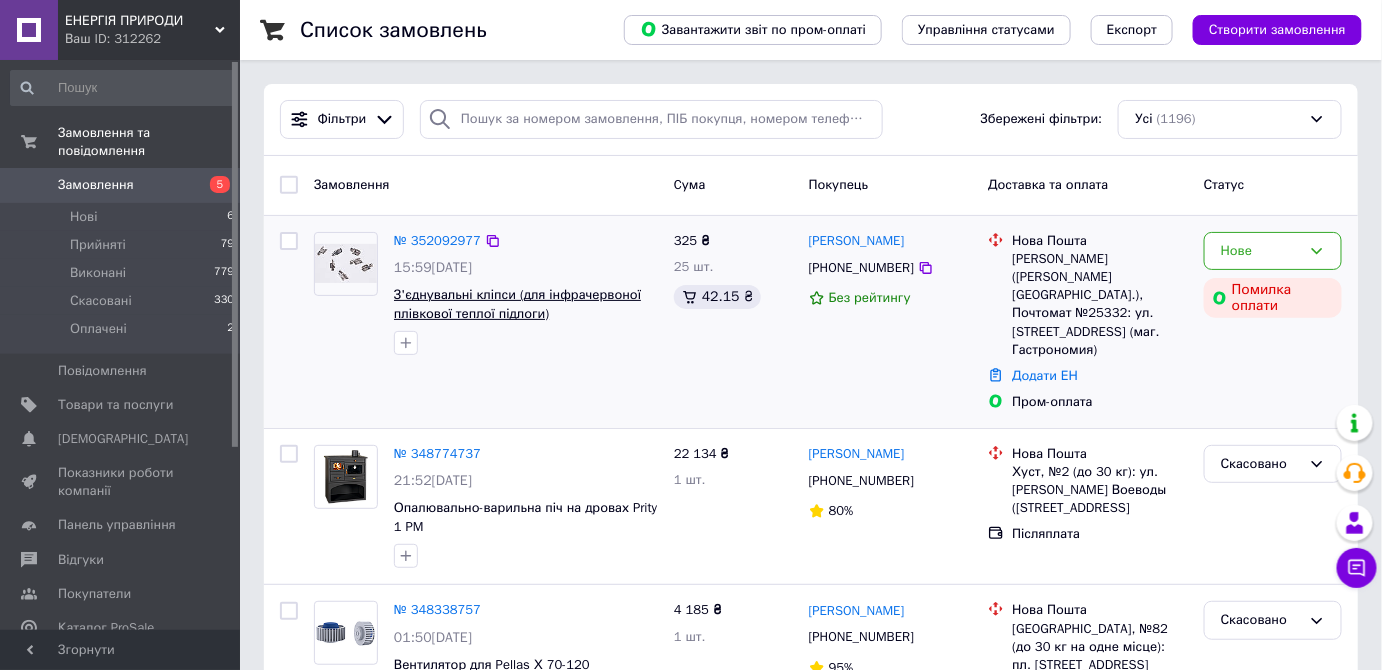 click on "З'єднувальні кліпси (для інфрачервоної плівкової теплої підлоги)" at bounding box center (517, 304) 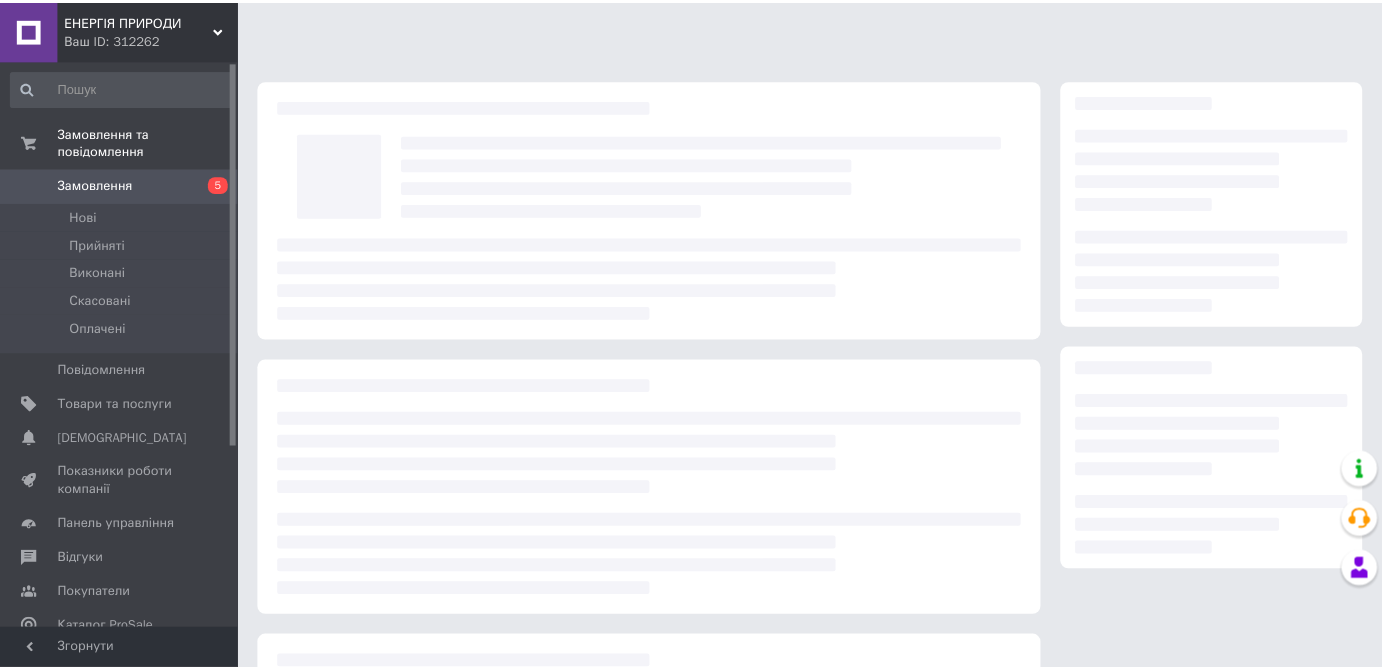 scroll, scrollTop: 0, scrollLeft: 0, axis: both 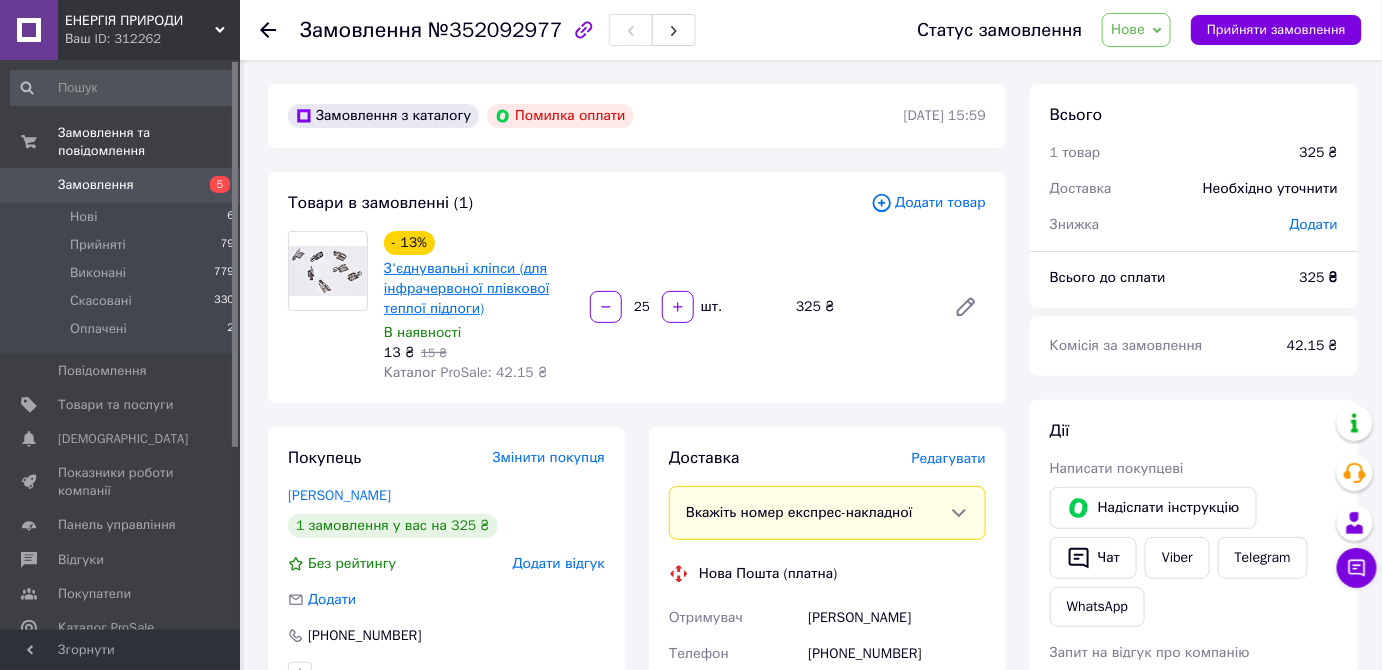 click on "З'єднувальні кліпси (для інфрачервоної плівкової теплої підлоги)" at bounding box center (466, 288) 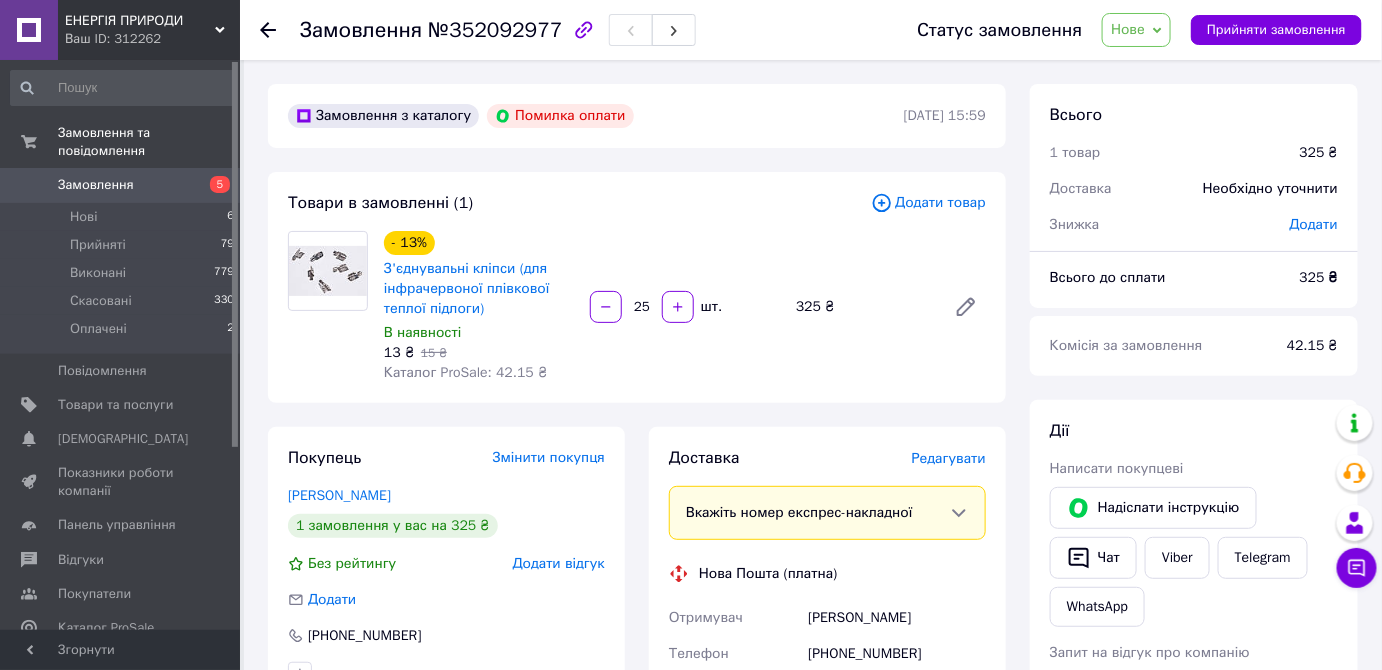 click on "Замовлення" at bounding box center (96, 185) 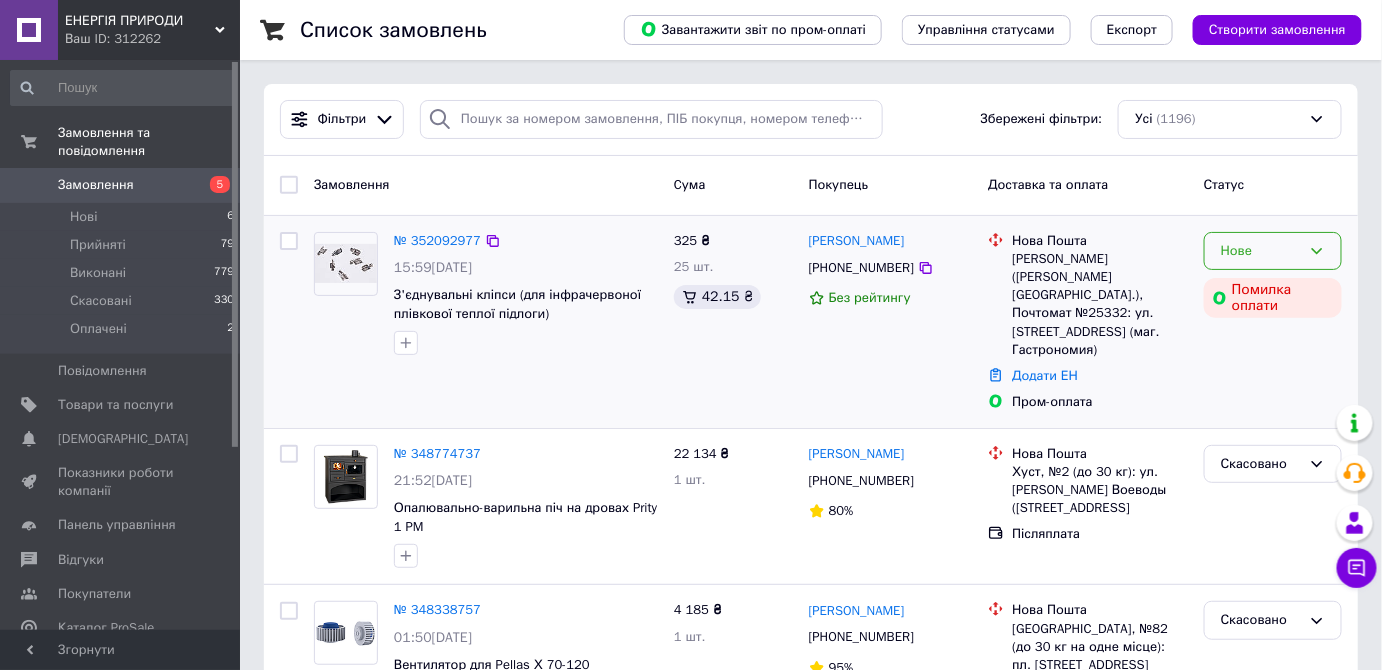 click on "Нове" at bounding box center (1273, 251) 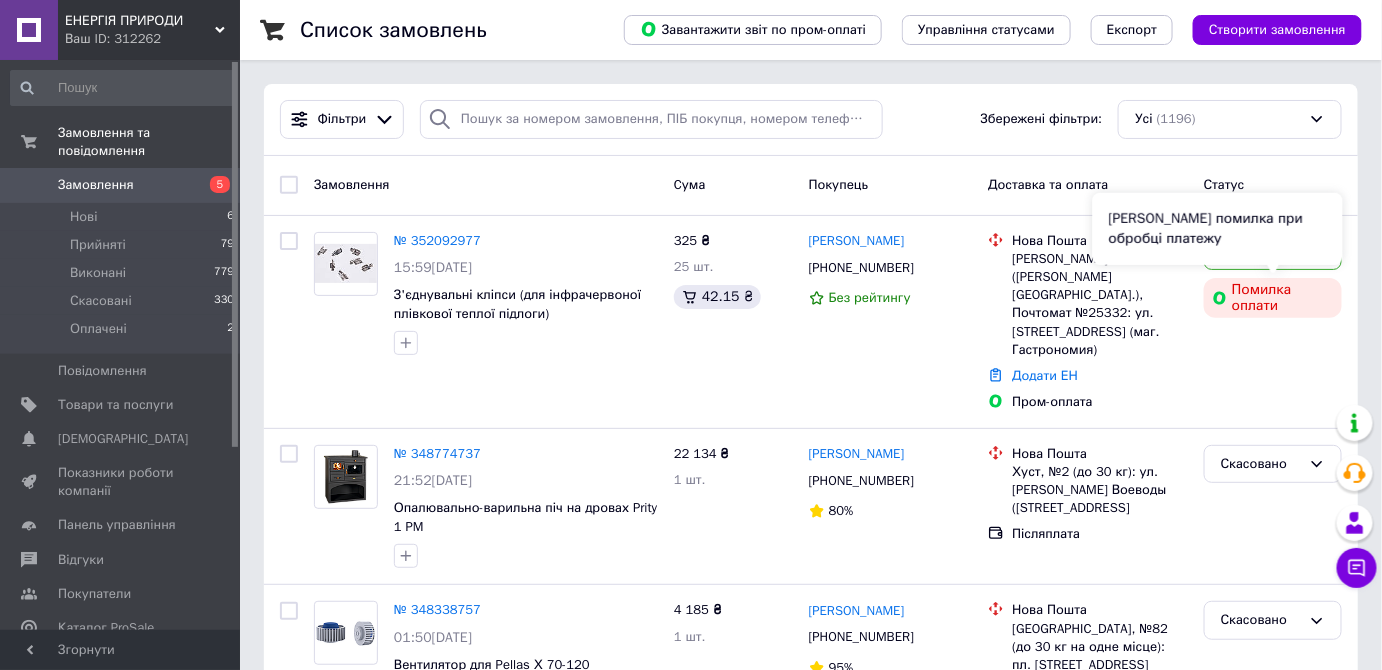 click on "Сталася помилка при обробці платежу" at bounding box center [1218, 229] 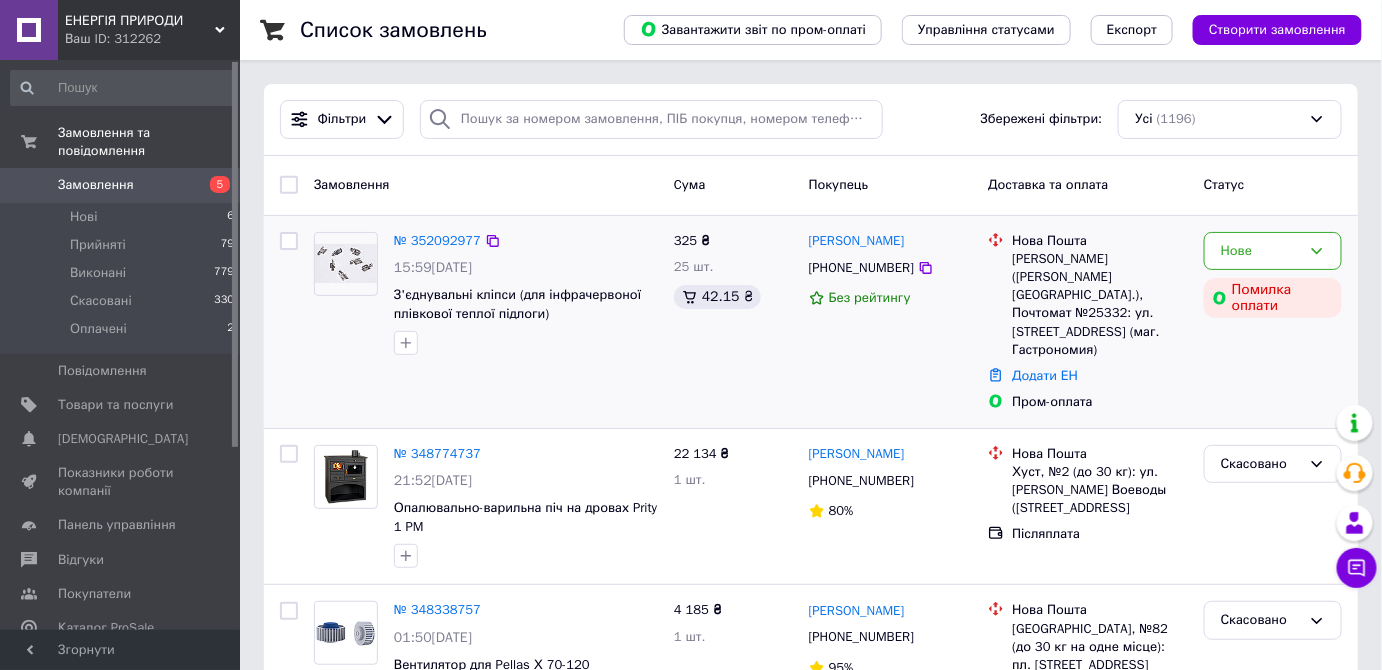 click on "[PERSON_NAME] ([PERSON_NAME][GEOGRAPHIC_DATA].), Почтомат №25332: ул. [STREET_ADDRESS] (маг. Гастрономия)" at bounding box center (1100, 304) 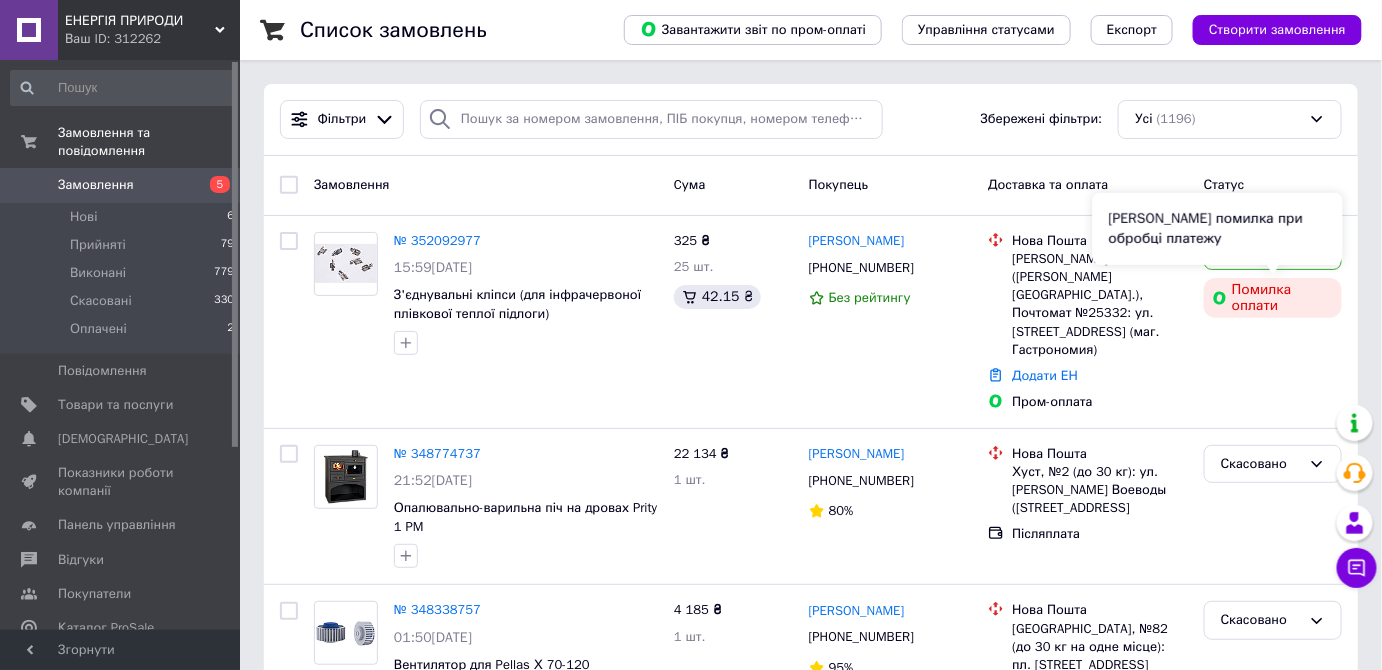 click on "Сталася помилка при обробці платежу" at bounding box center [1218, 229] 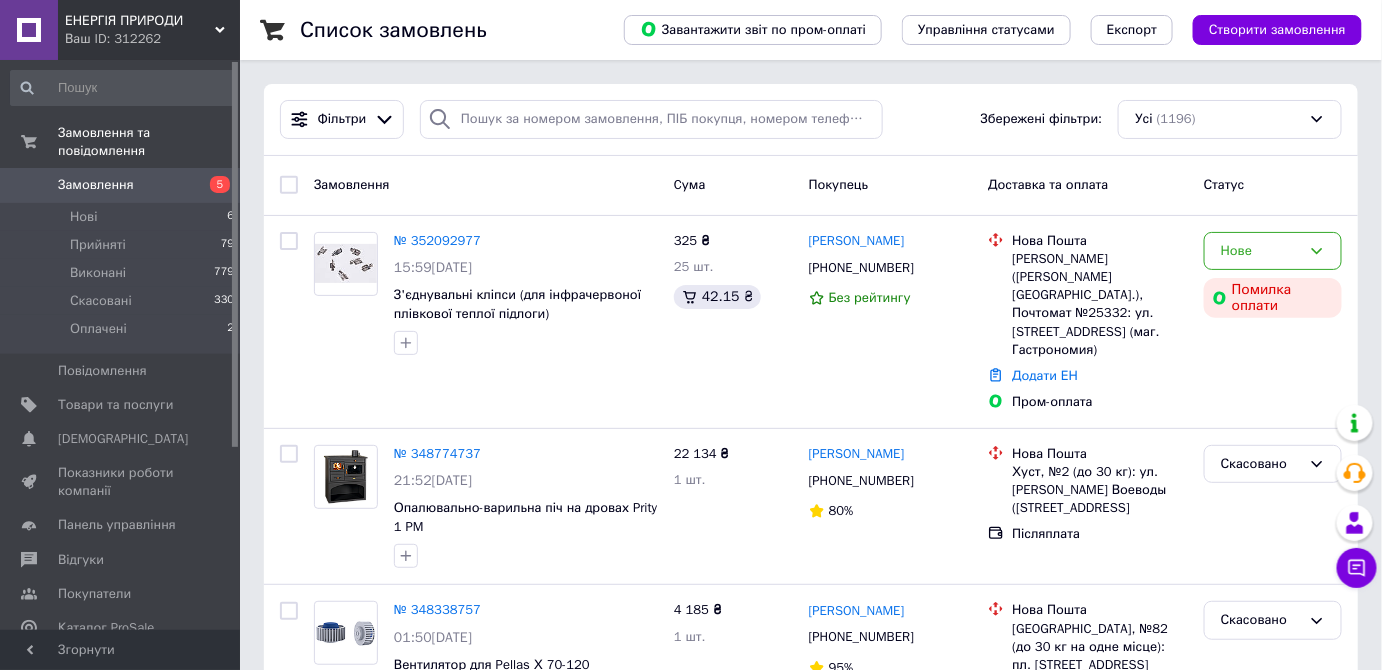 click on "Фільтри Збережені фільтри: Усі (1196)" at bounding box center (811, 120) 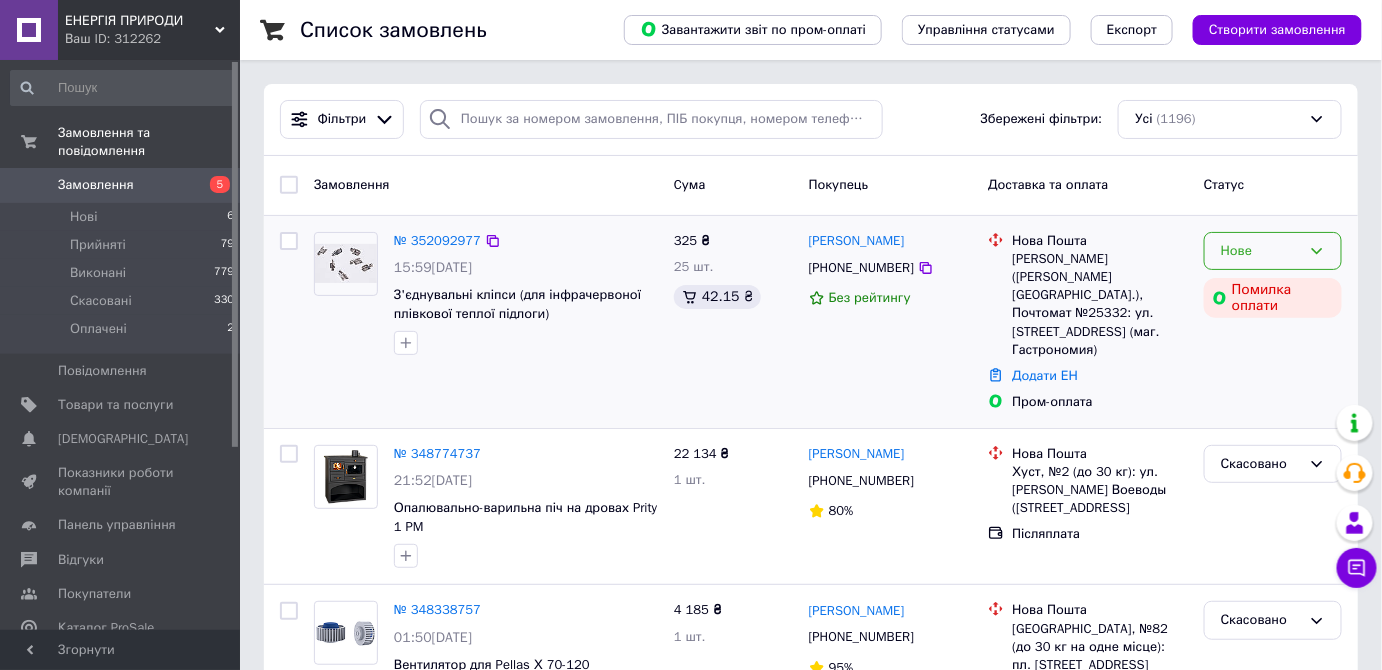 click 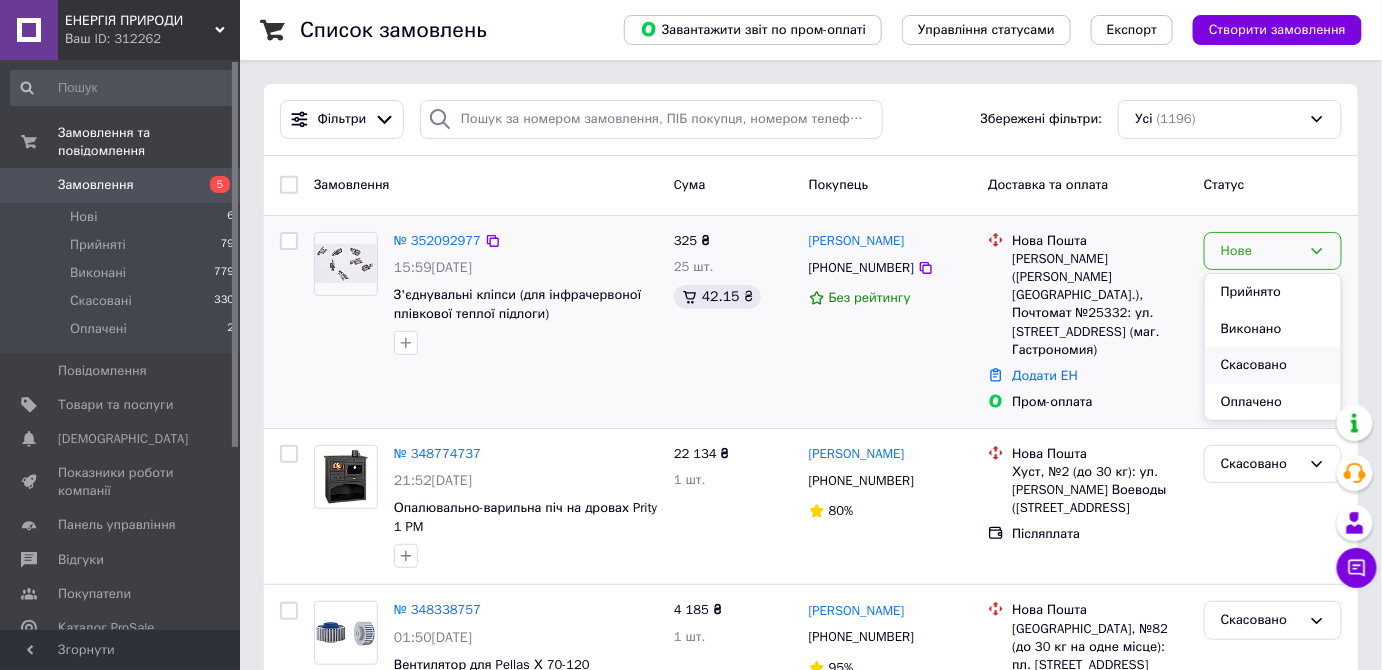 click on "Скасовано" at bounding box center [1273, 365] 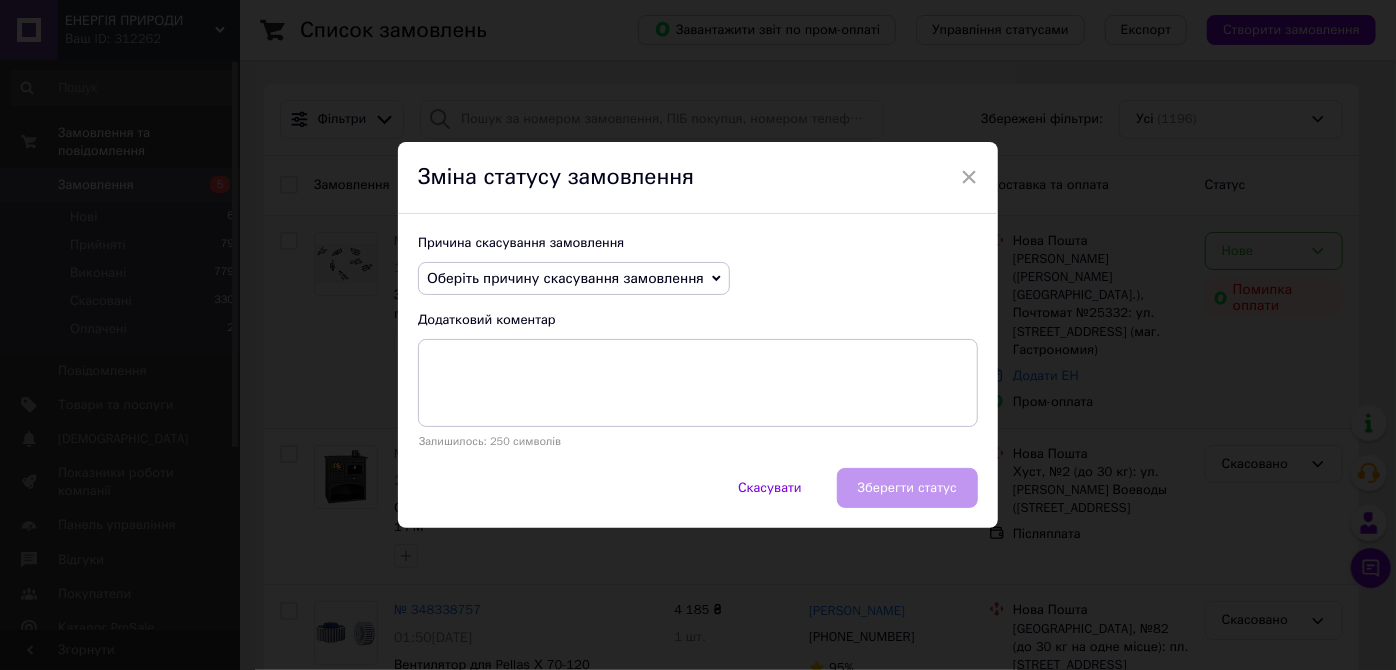 click on "Оберіть причину скасування замовлення" at bounding box center (565, 278) 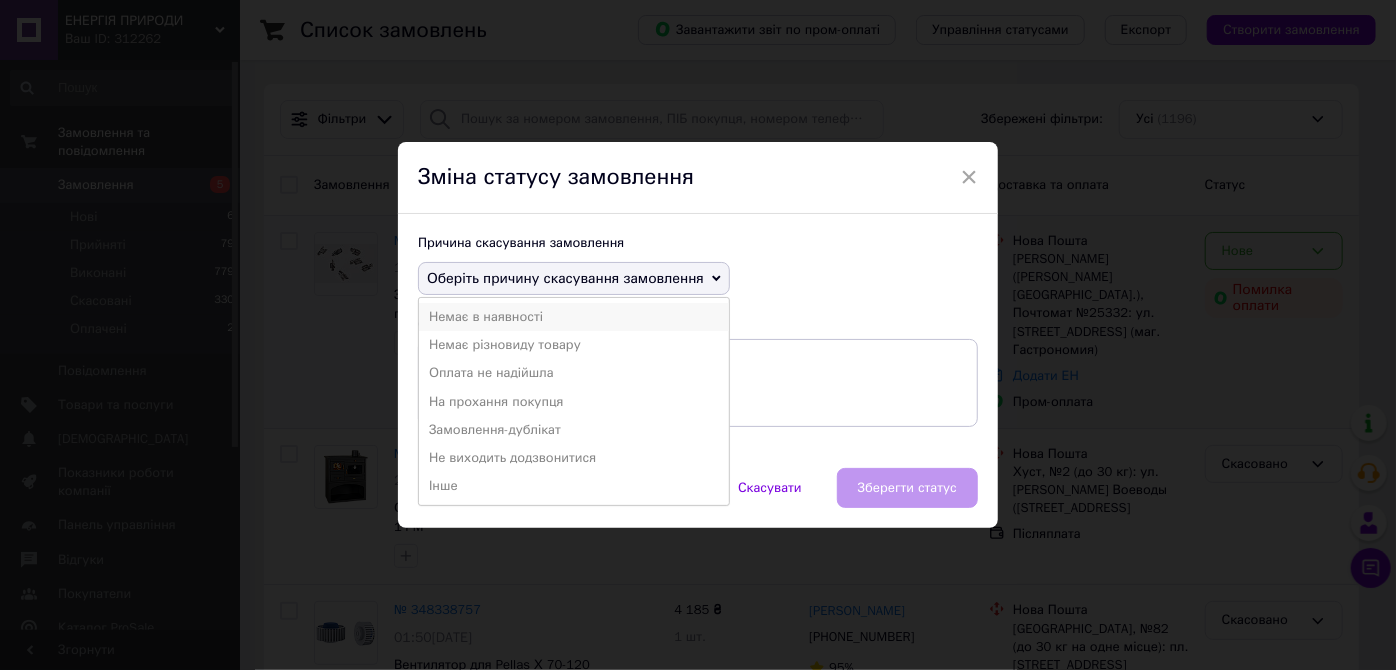 click on "Немає в наявності" at bounding box center [574, 317] 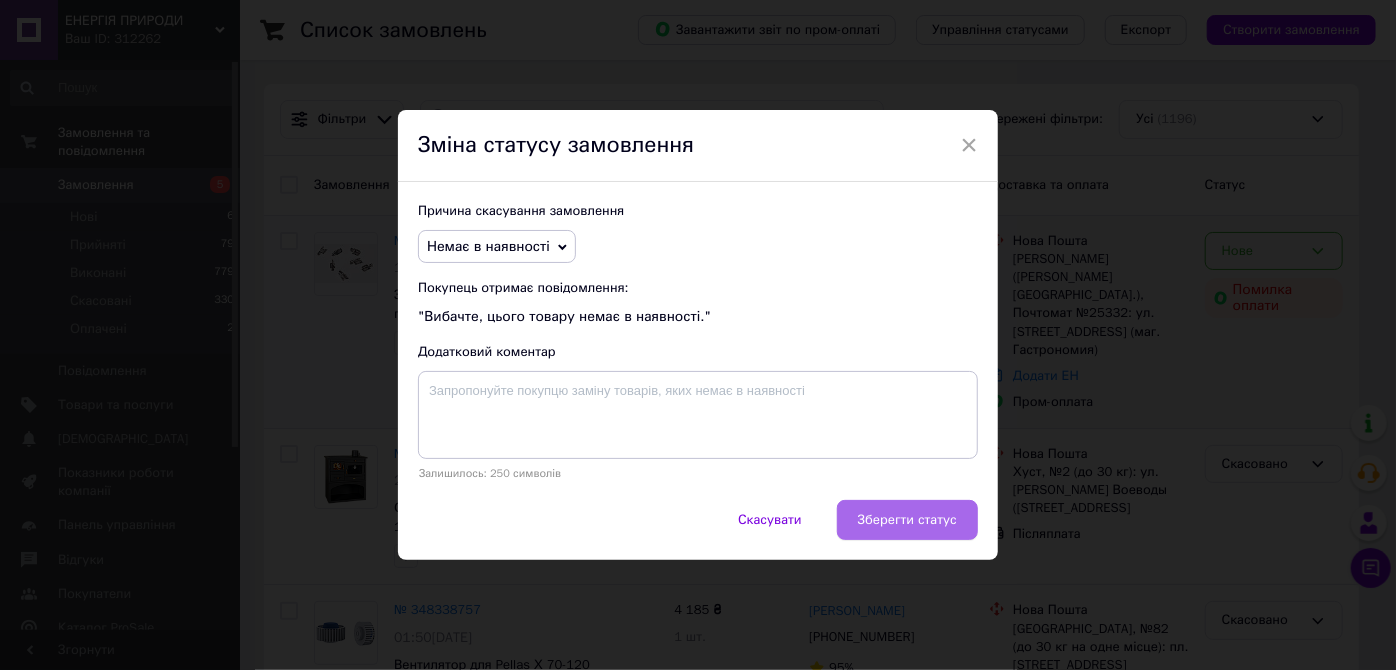 click on "Зберегти статус" at bounding box center [907, 520] 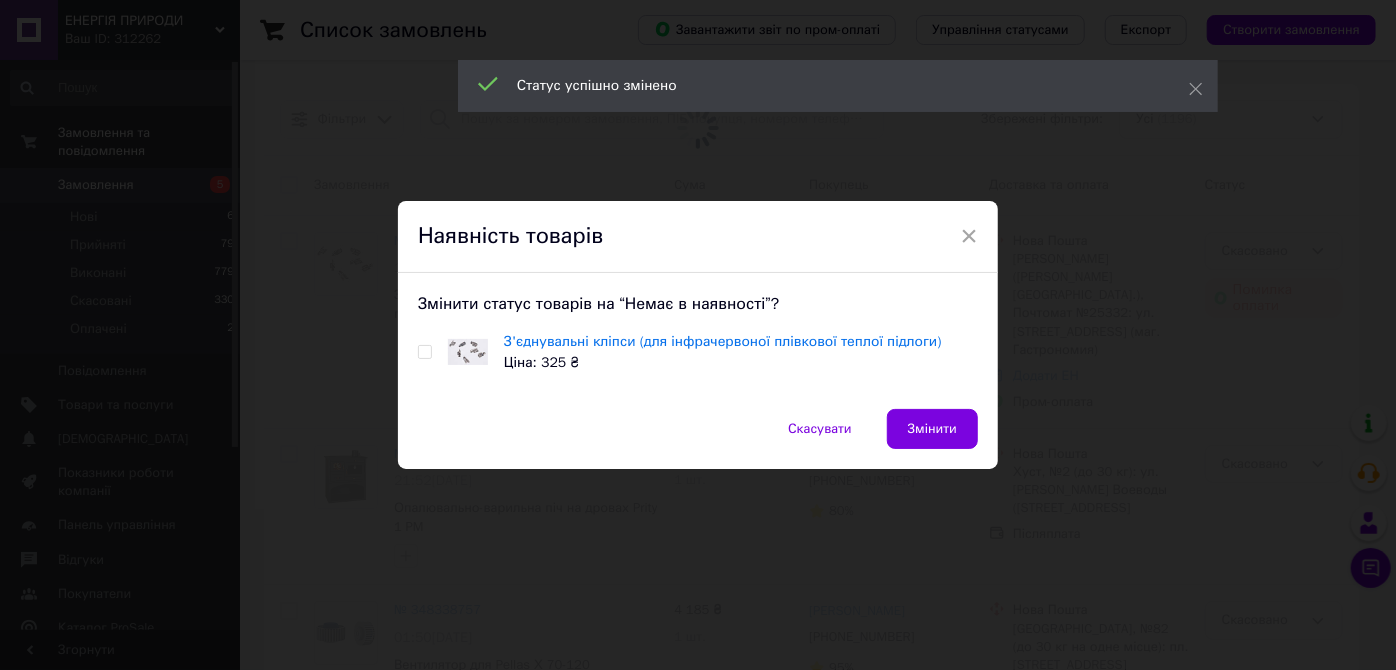 click on "Наявність товарів" at bounding box center (698, 237) 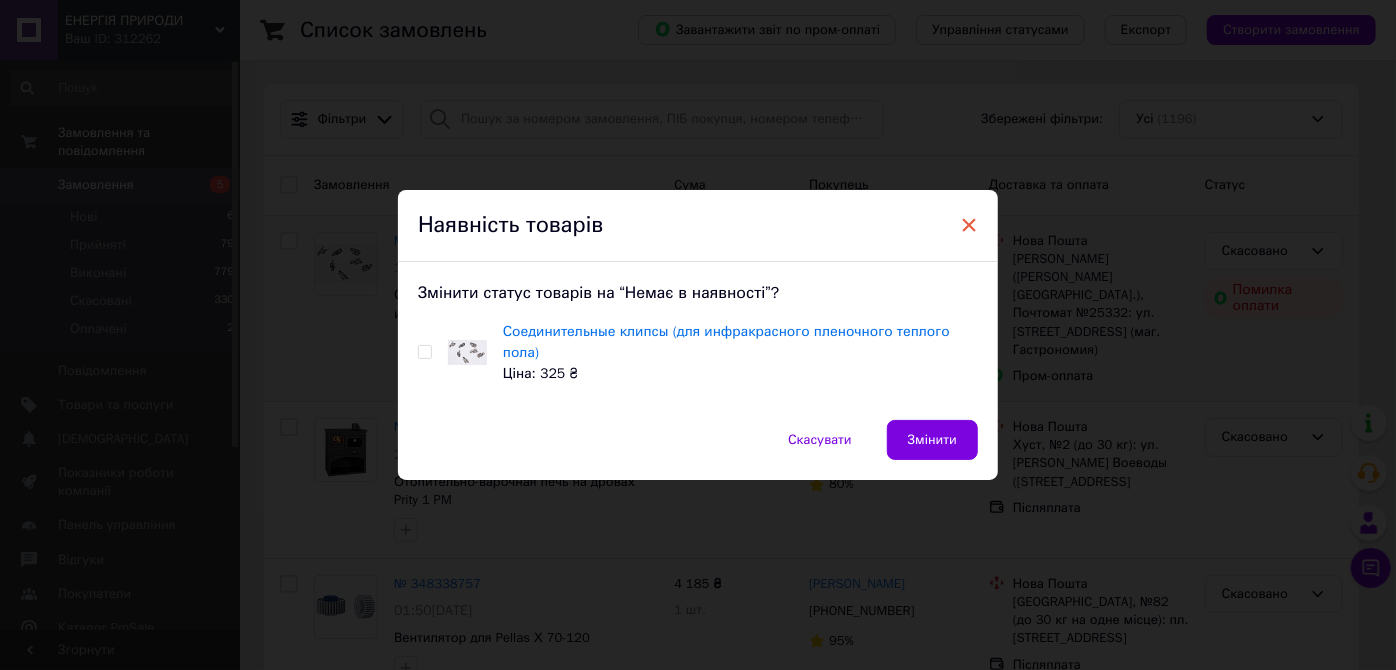 click on "×" at bounding box center (969, 225) 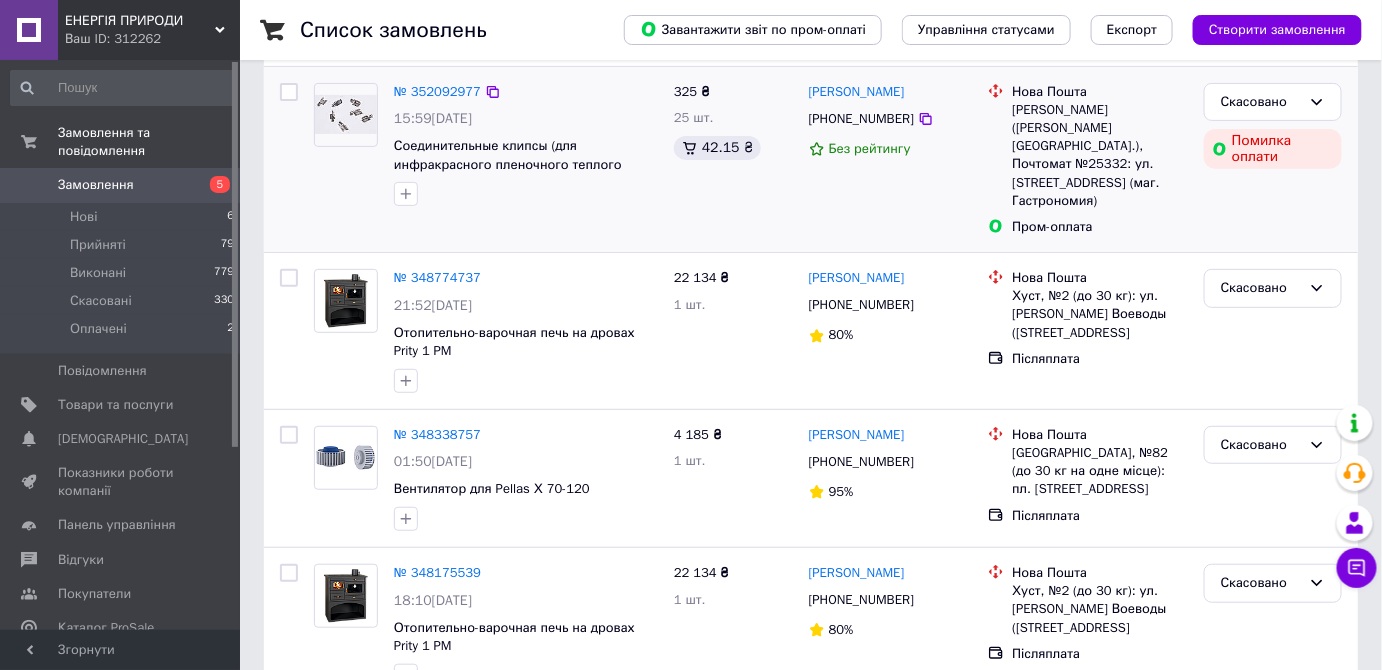scroll, scrollTop: 181, scrollLeft: 0, axis: vertical 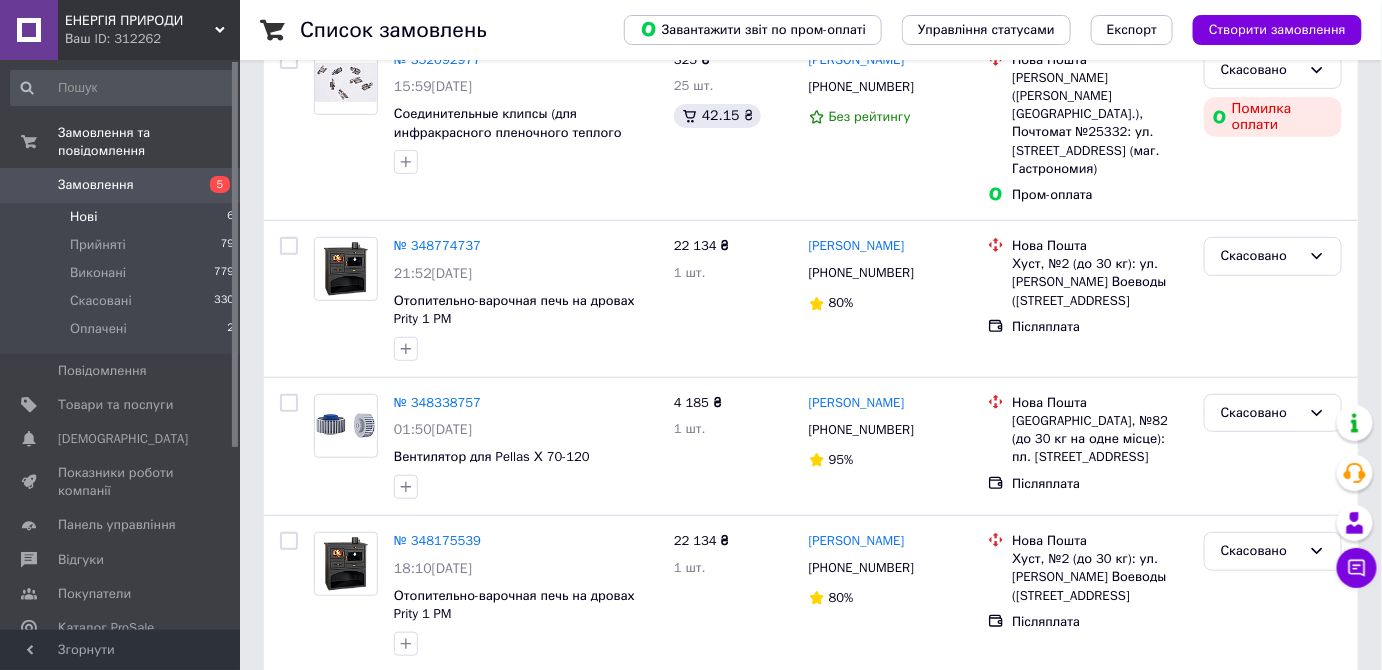 click on "Нові 6" at bounding box center [123, 217] 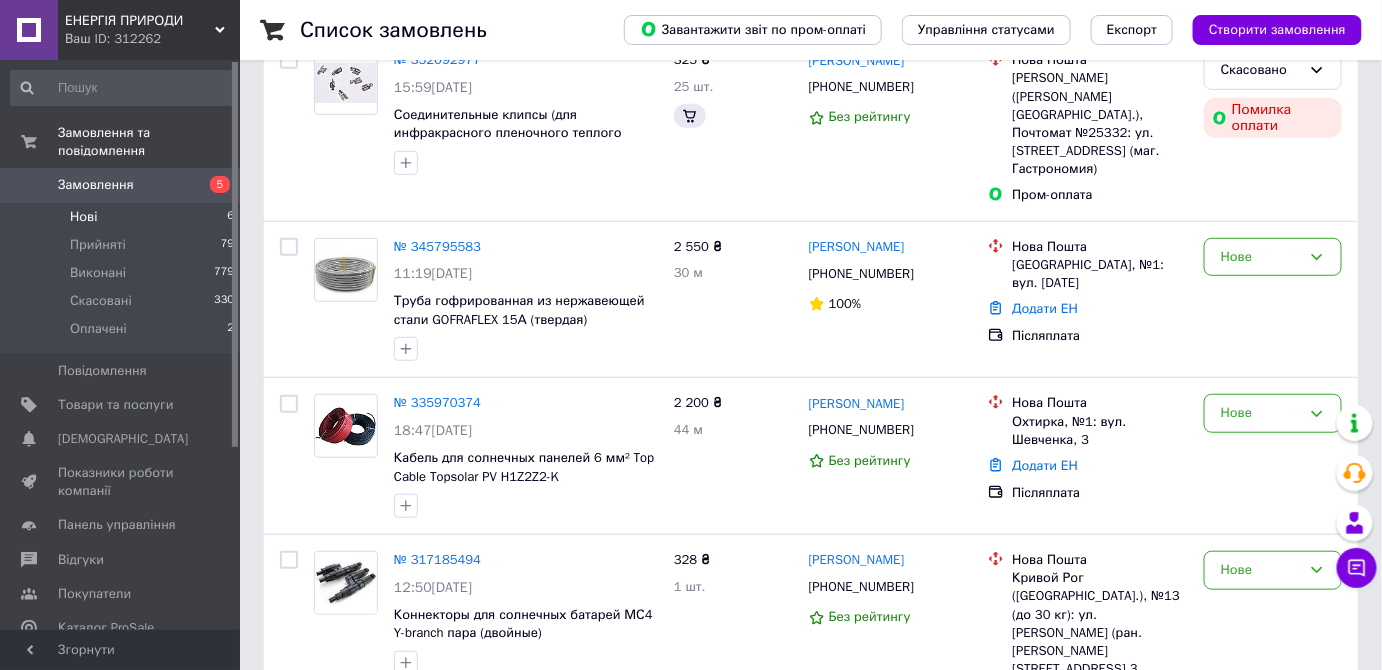 scroll, scrollTop: 0, scrollLeft: 0, axis: both 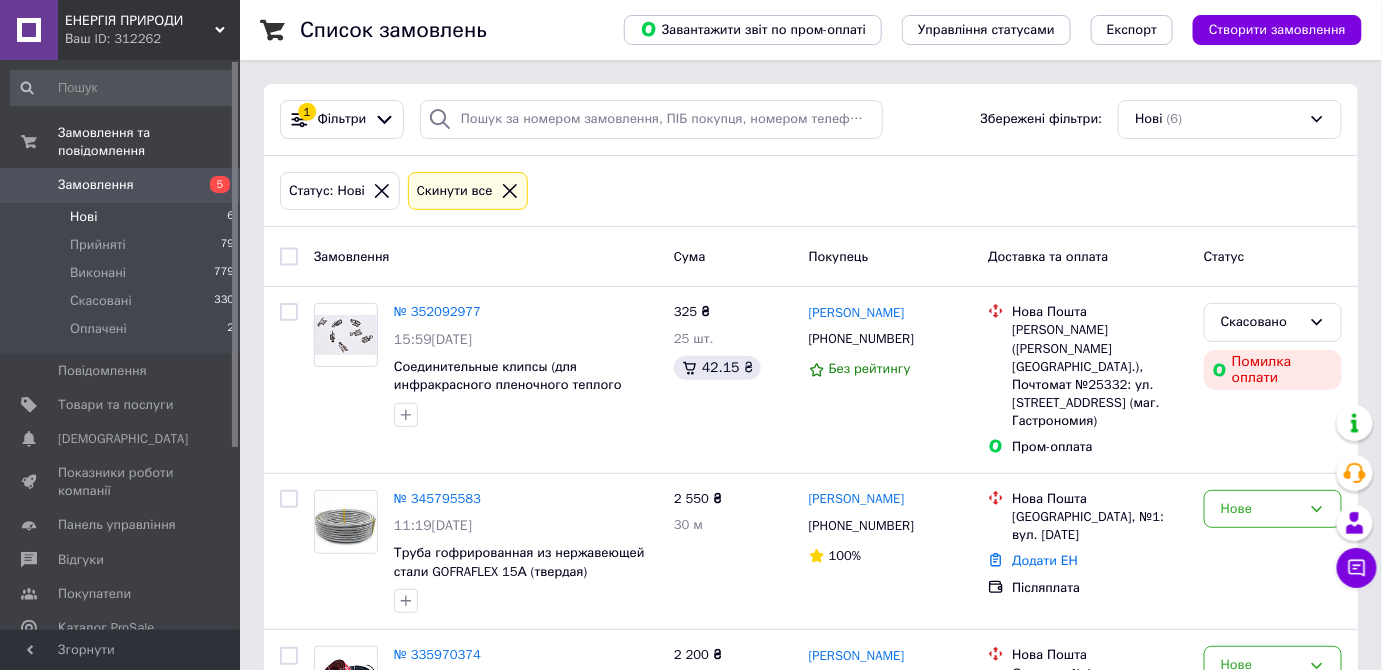 click 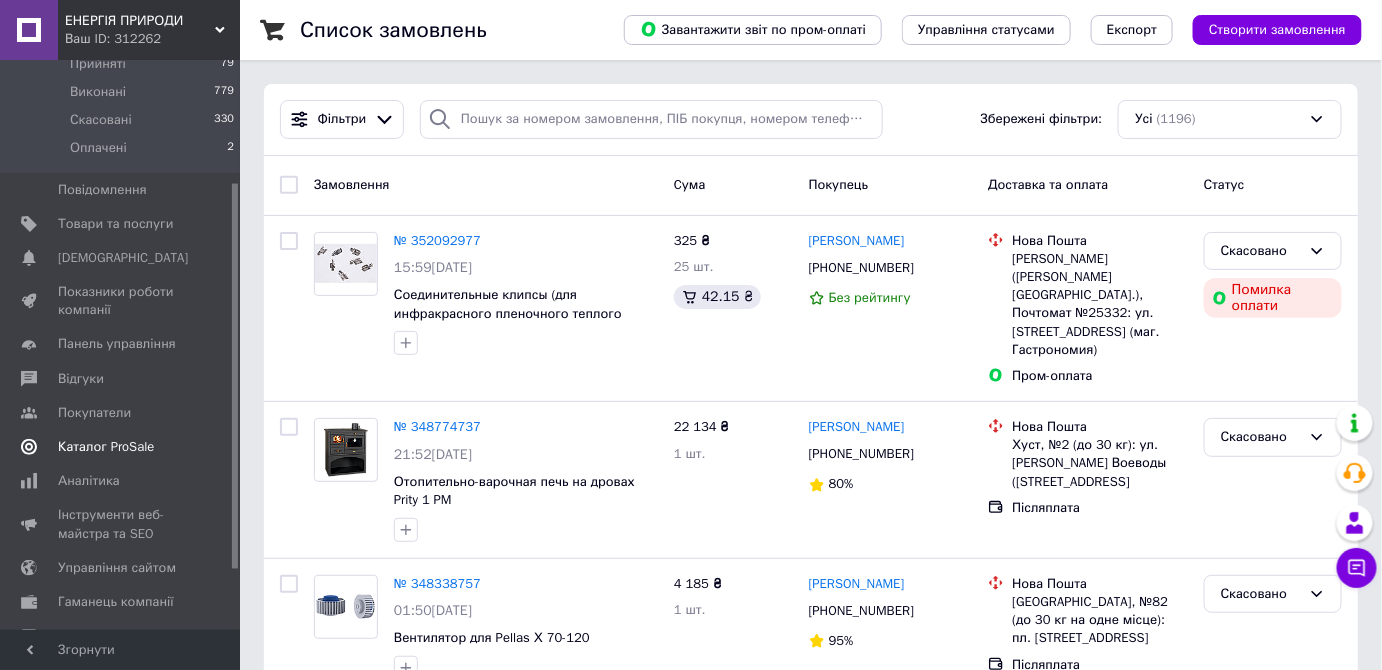 click on "Каталог ProSale" at bounding box center (106, 447) 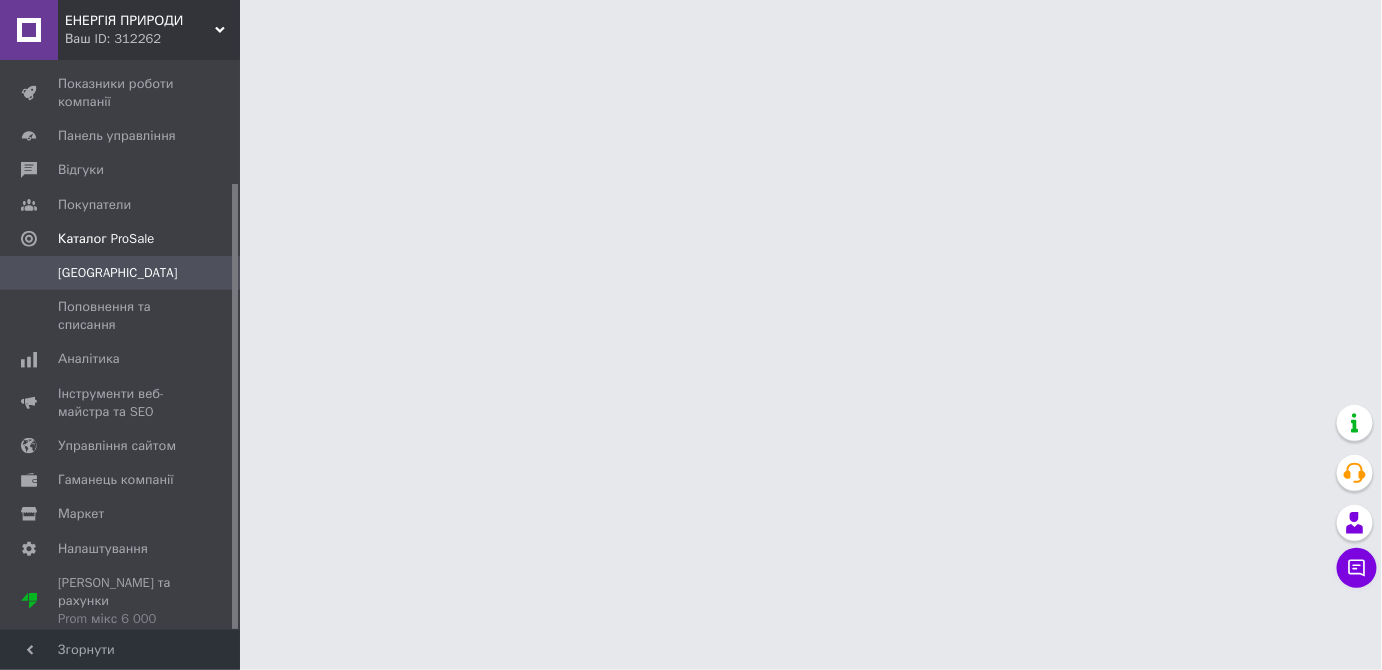 scroll, scrollTop: 157, scrollLeft: 0, axis: vertical 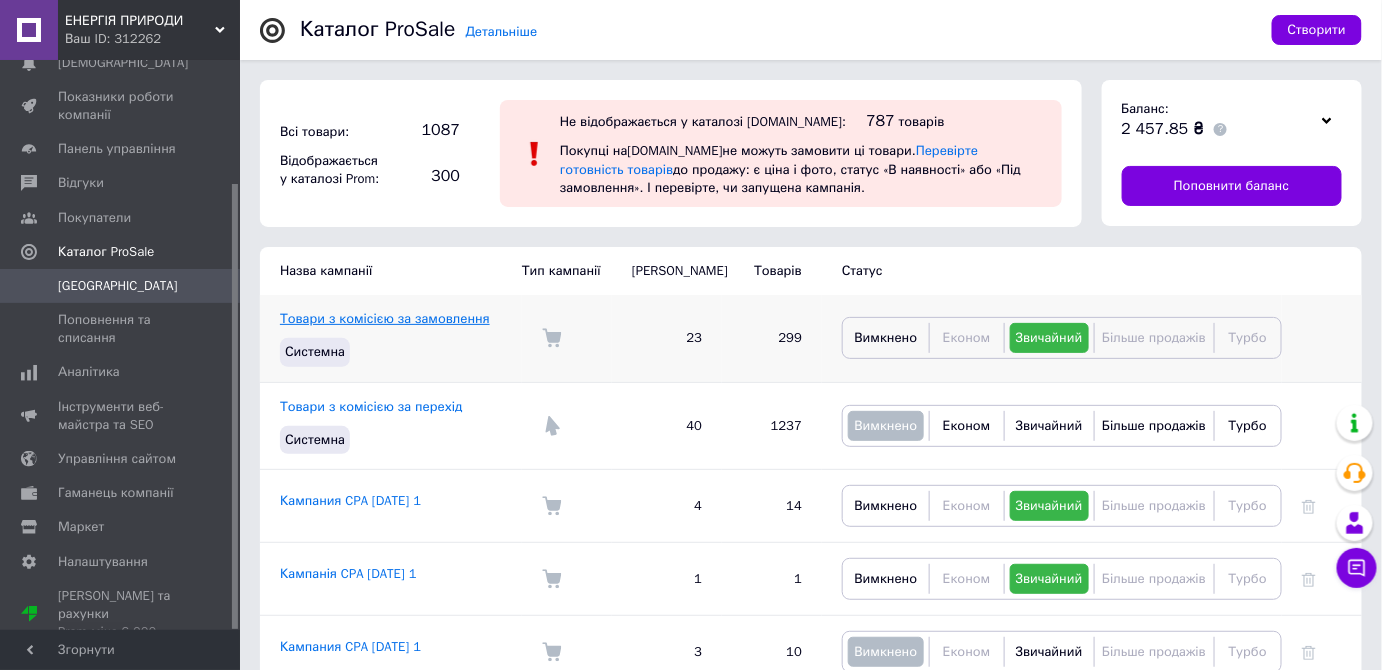 click on "Товари з комісією за замовлення" at bounding box center (385, 318) 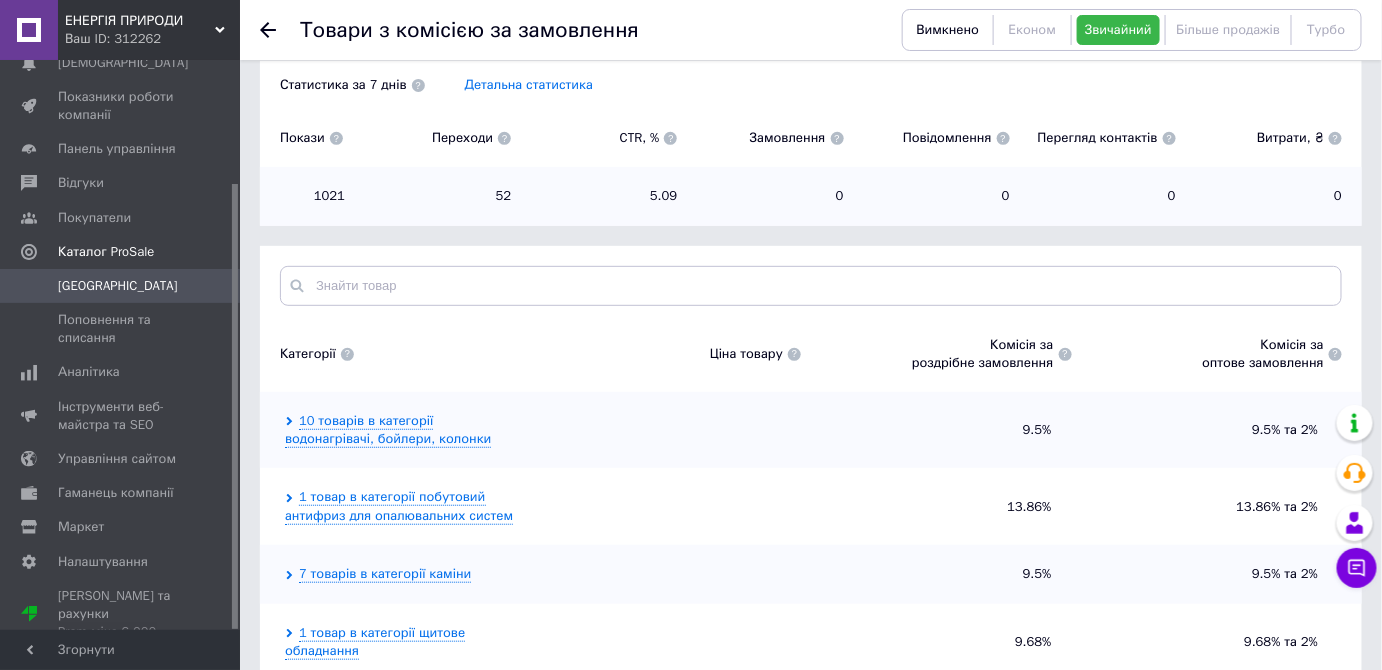 scroll, scrollTop: 181, scrollLeft: 0, axis: vertical 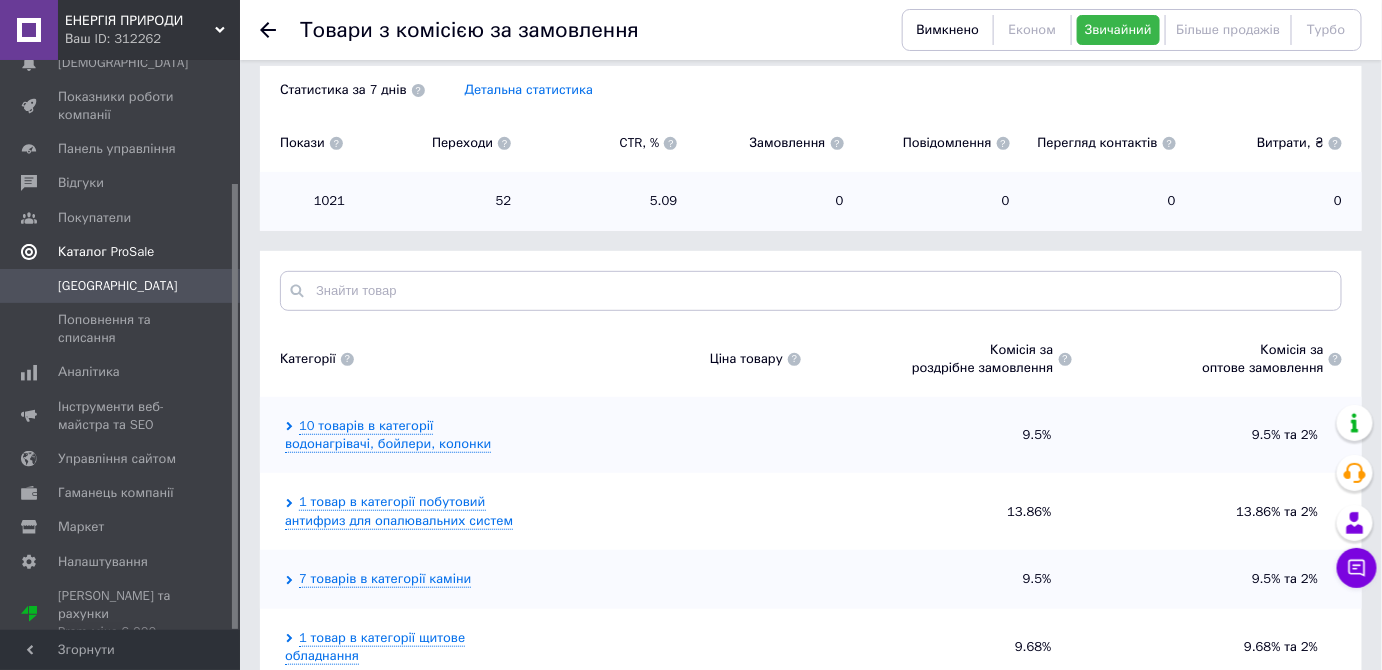 click on "Каталог ProSale" at bounding box center [106, 252] 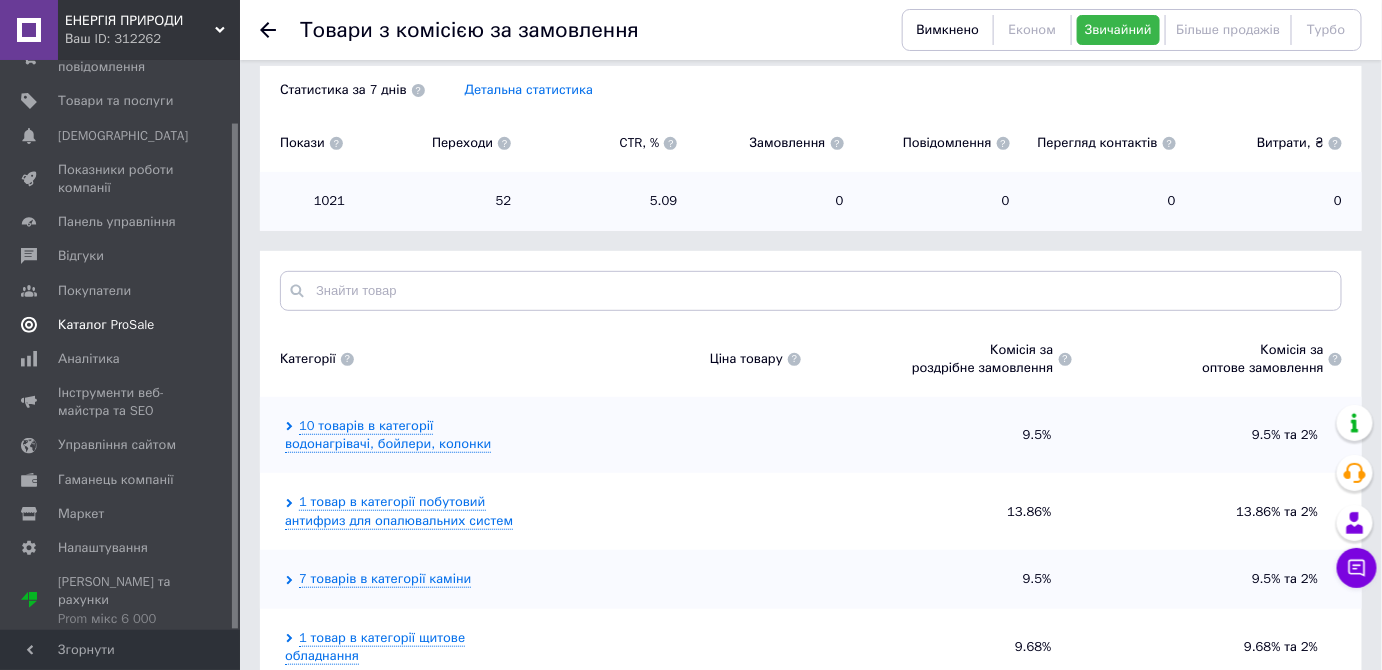 scroll, scrollTop: 70, scrollLeft: 0, axis: vertical 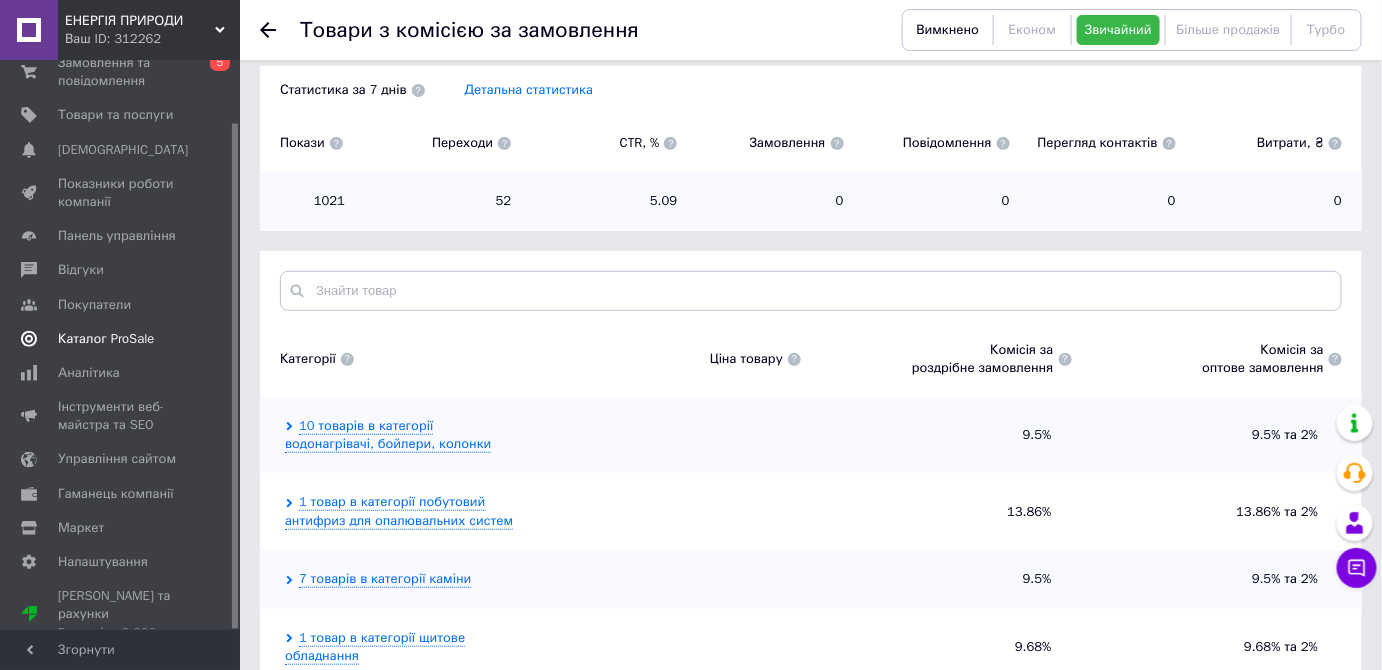 click on "Каталог ProSale" at bounding box center [106, 339] 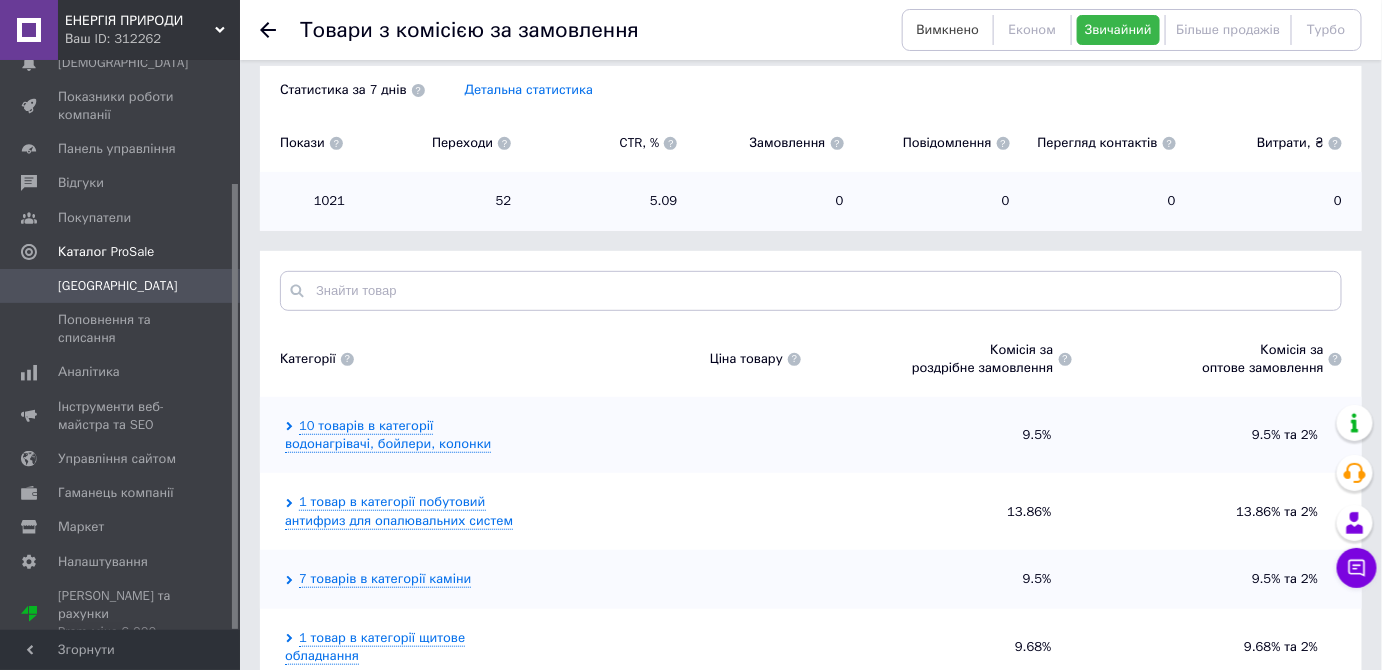 click on "Вимкнено" at bounding box center (948, 29) 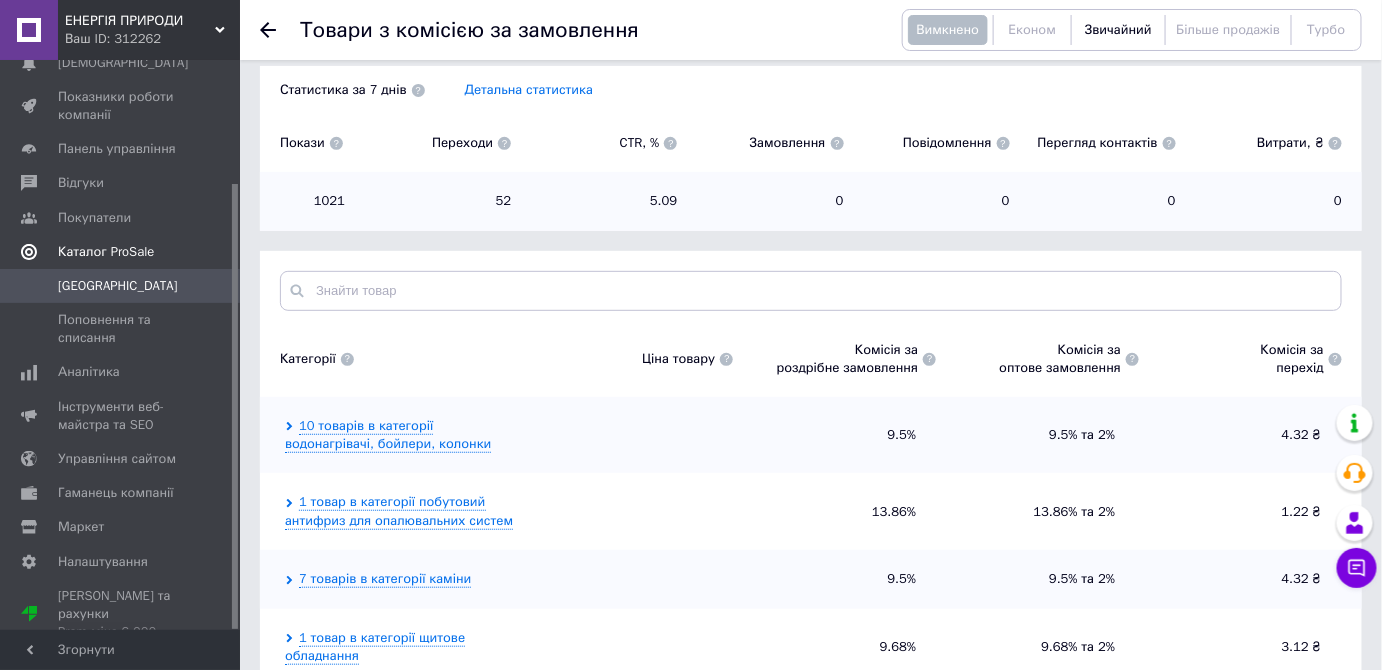 click on "Каталог ProSale" at bounding box center [106, 252] 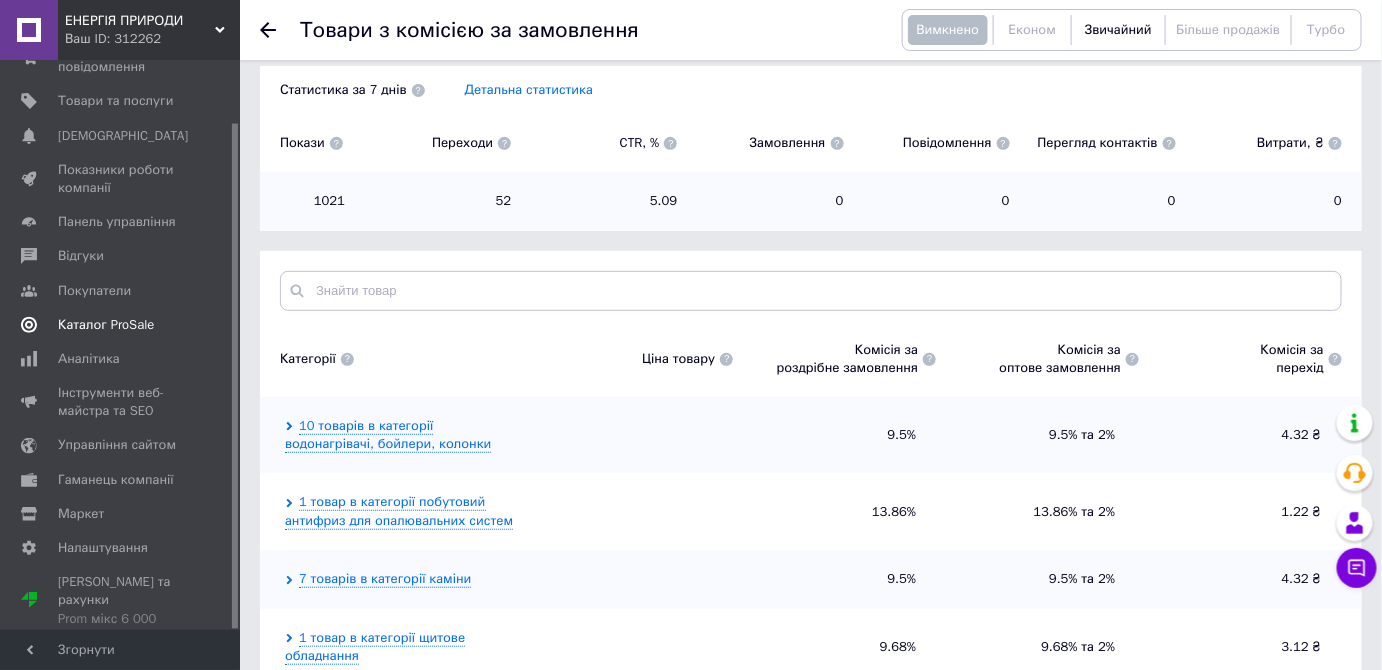 scroll, scrollTop: 70, scrollLeft: 0, axis: vertical 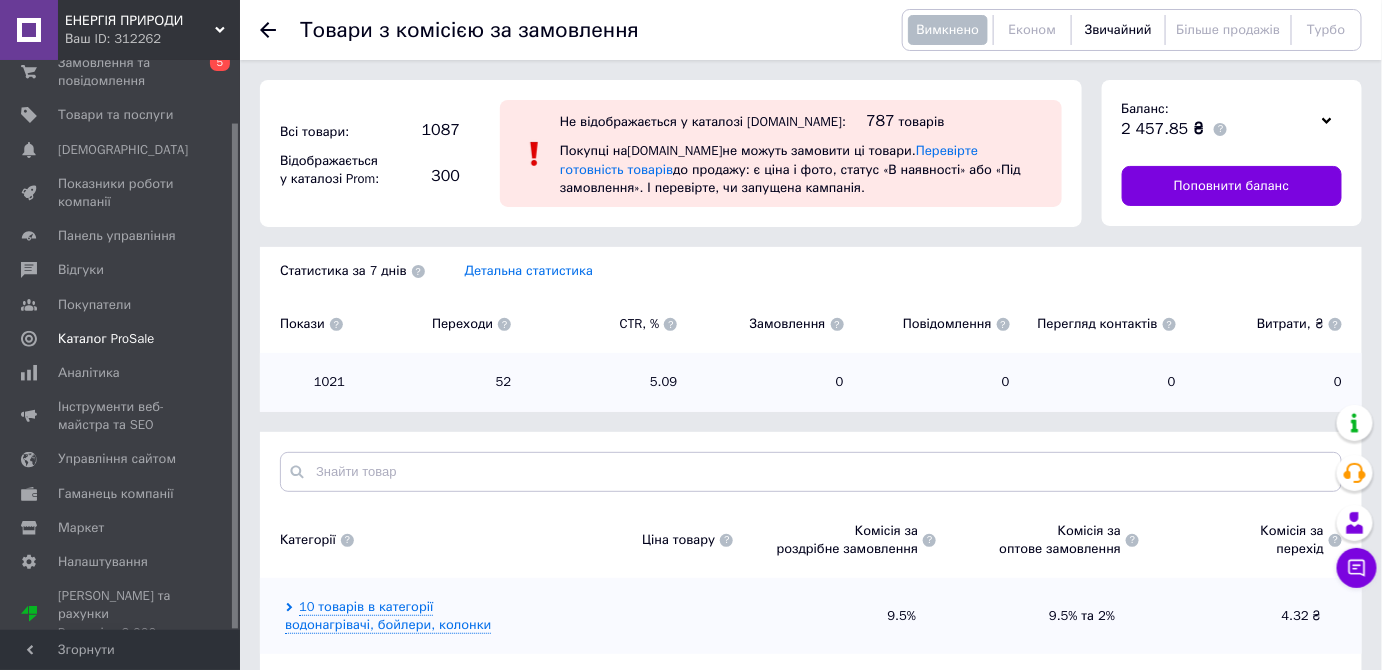 click at bounding box center (280, 30) 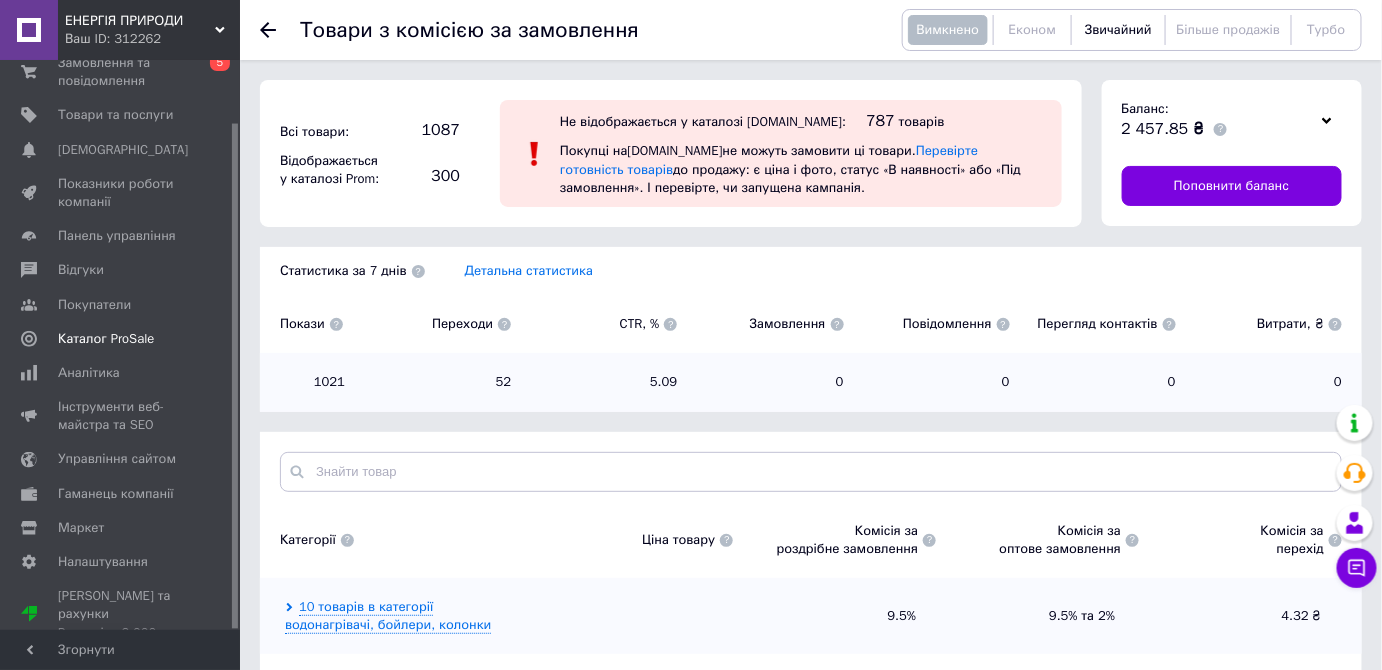 click 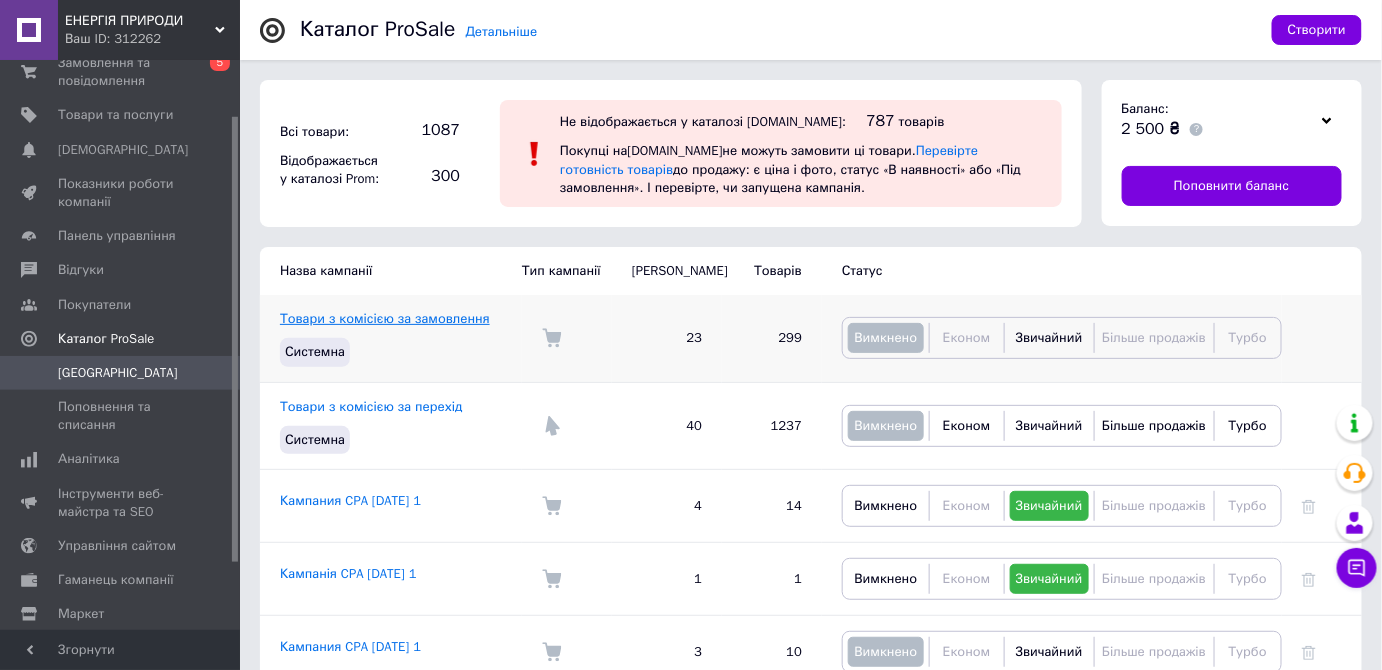 click on "Товари з комісією за замовлення" at bounding box center [385, 318] 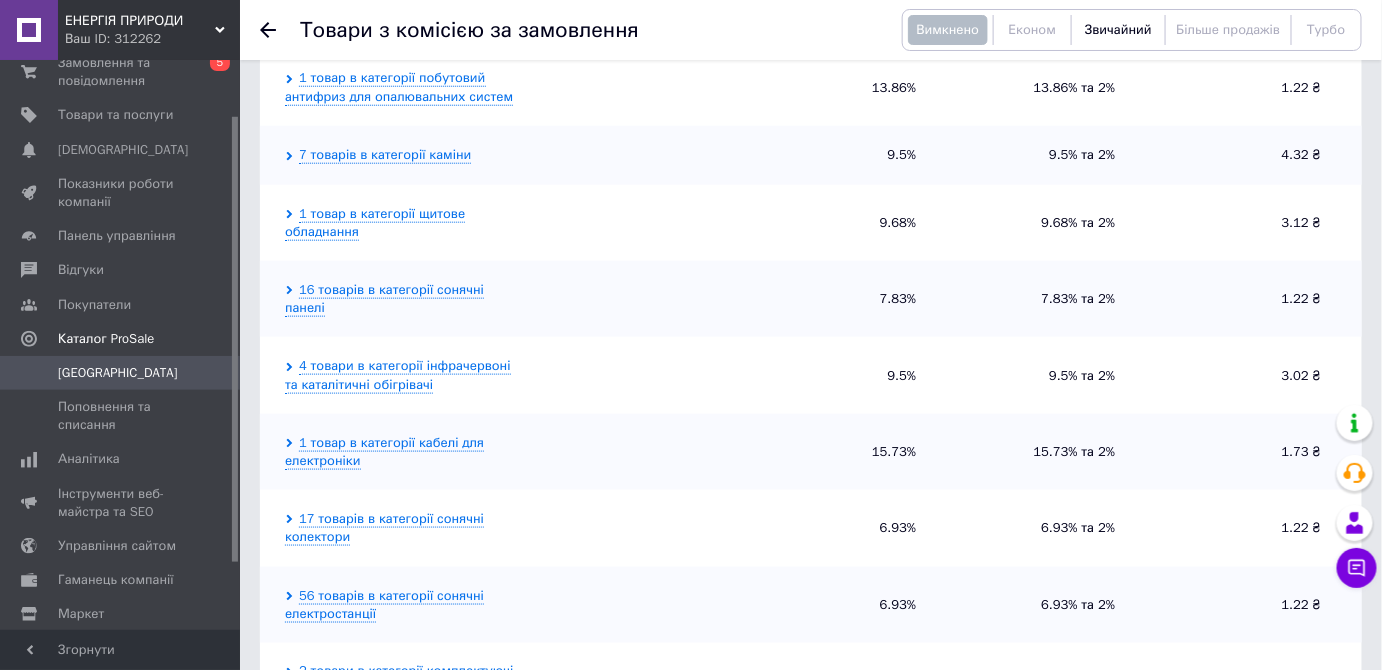 scroll, scrollTop: 636, scrollLeft: 0, axis: vertical 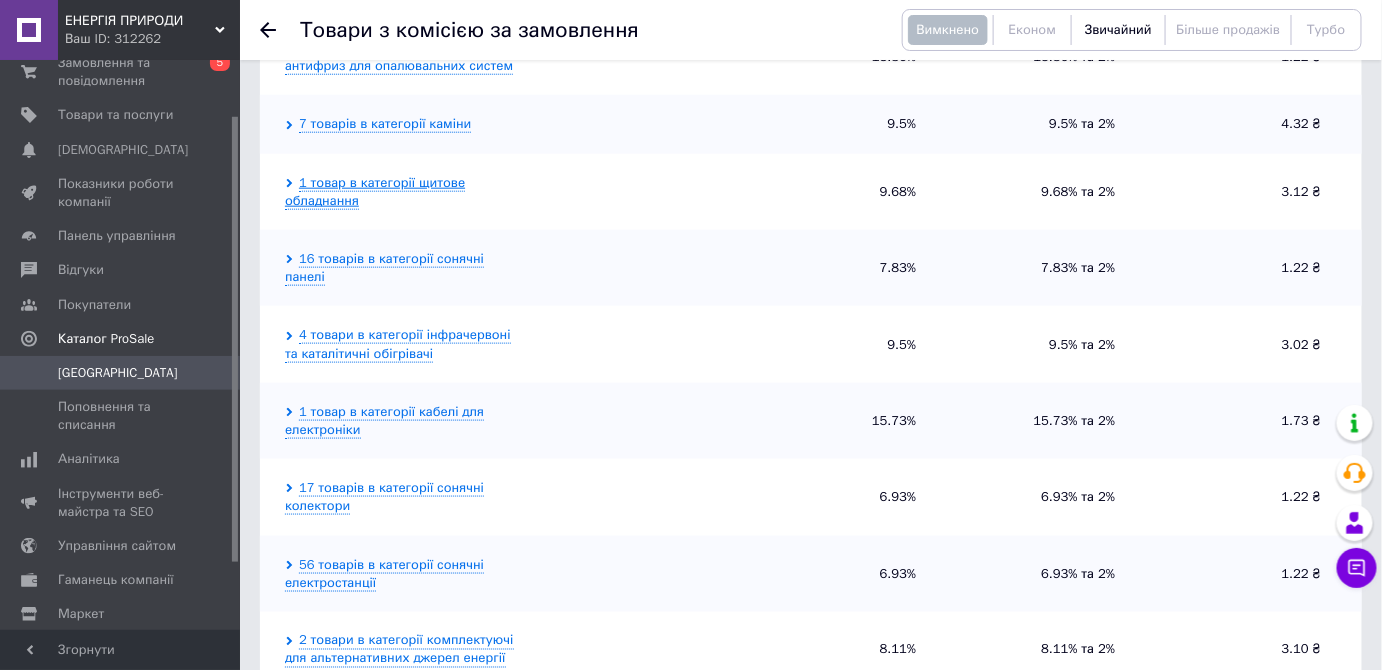 click on "1 товар в категорії щитове обладнання" at bounding box center (375, 192) 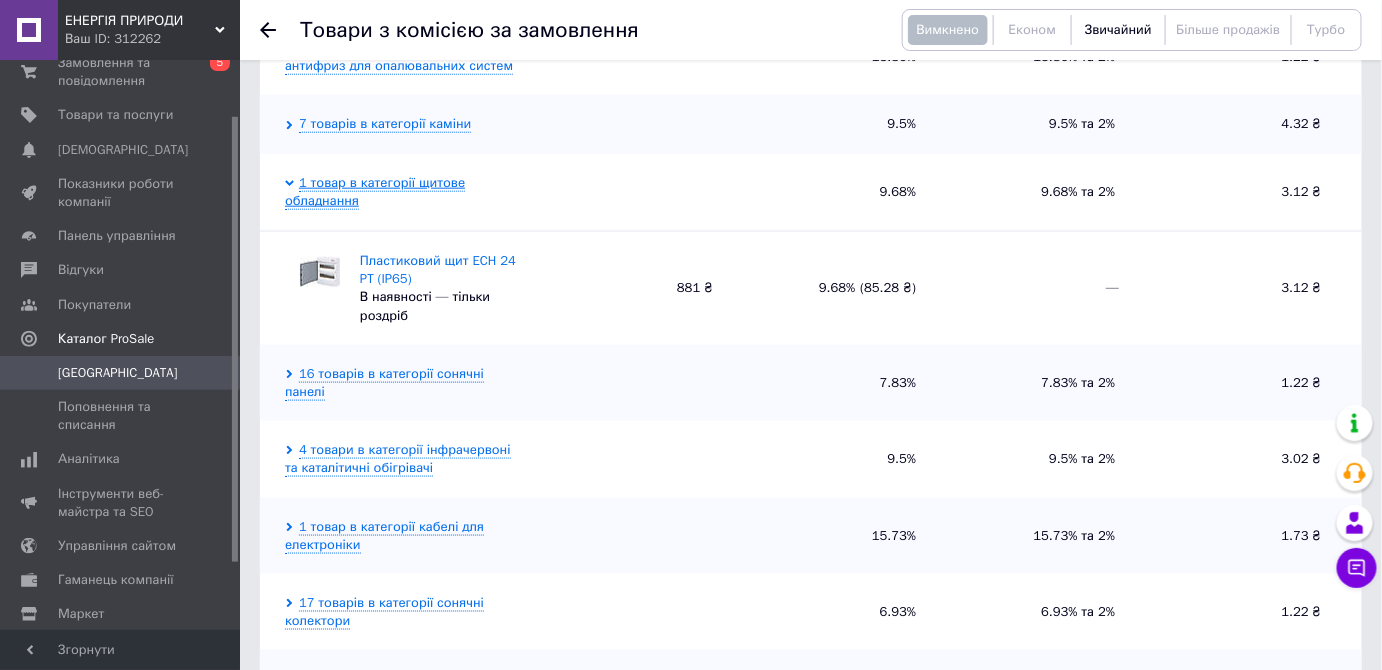 click on "1 товар в категорії щитове обладнання" at bounding box center (375, 192) 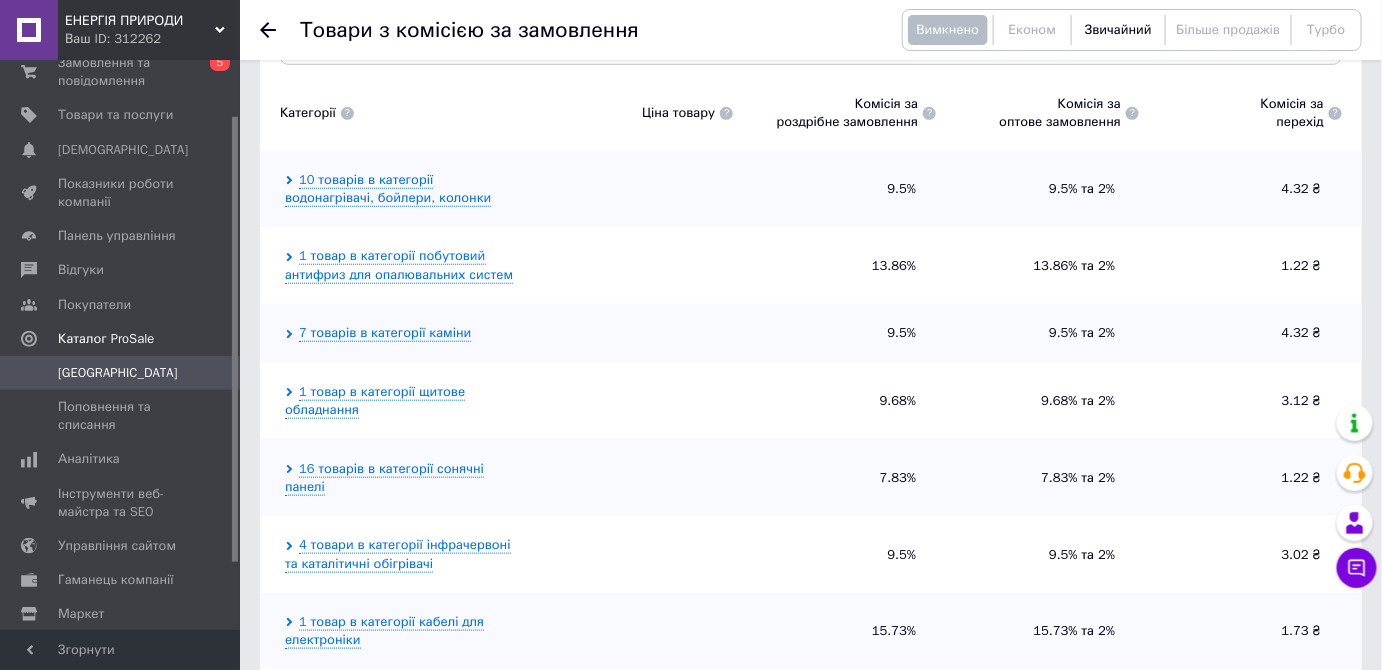 scroll, scrollTop: 363, scrollLeft: 0, axis: vertical 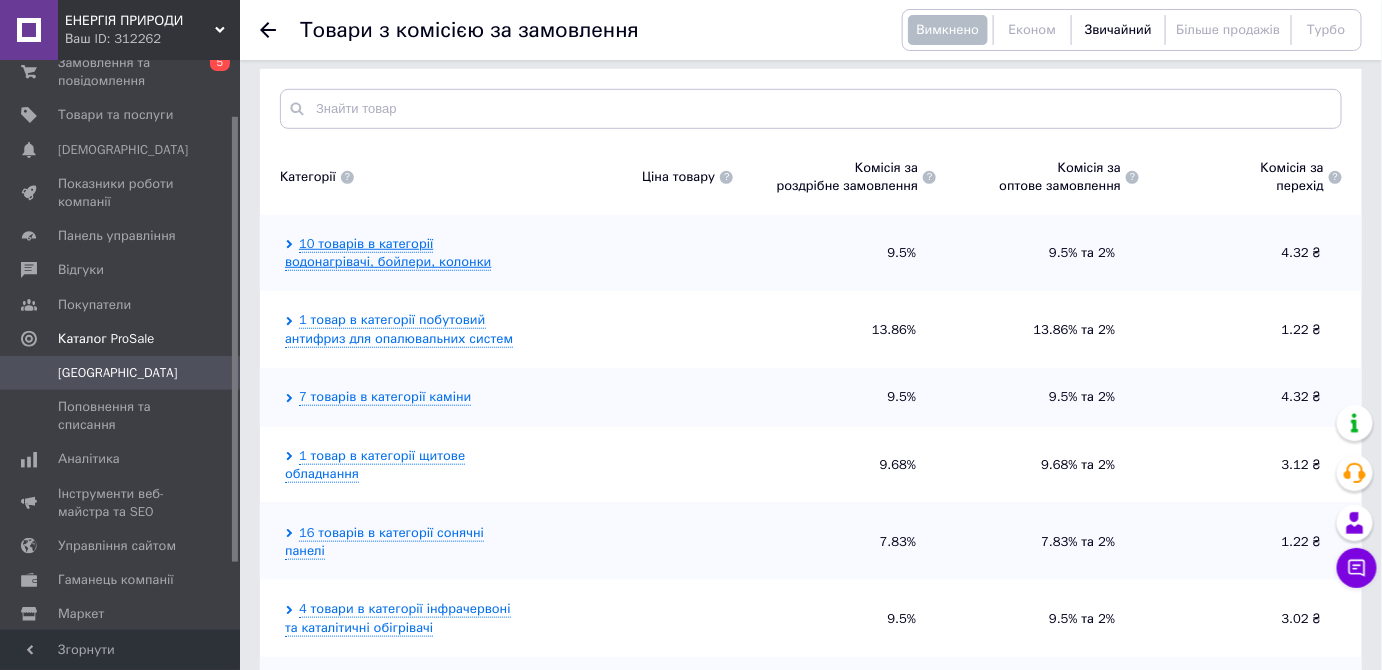 click on "10 товарів в категорії водонагрівачі, бойлери, колонки" at bounding box center (388, 253) 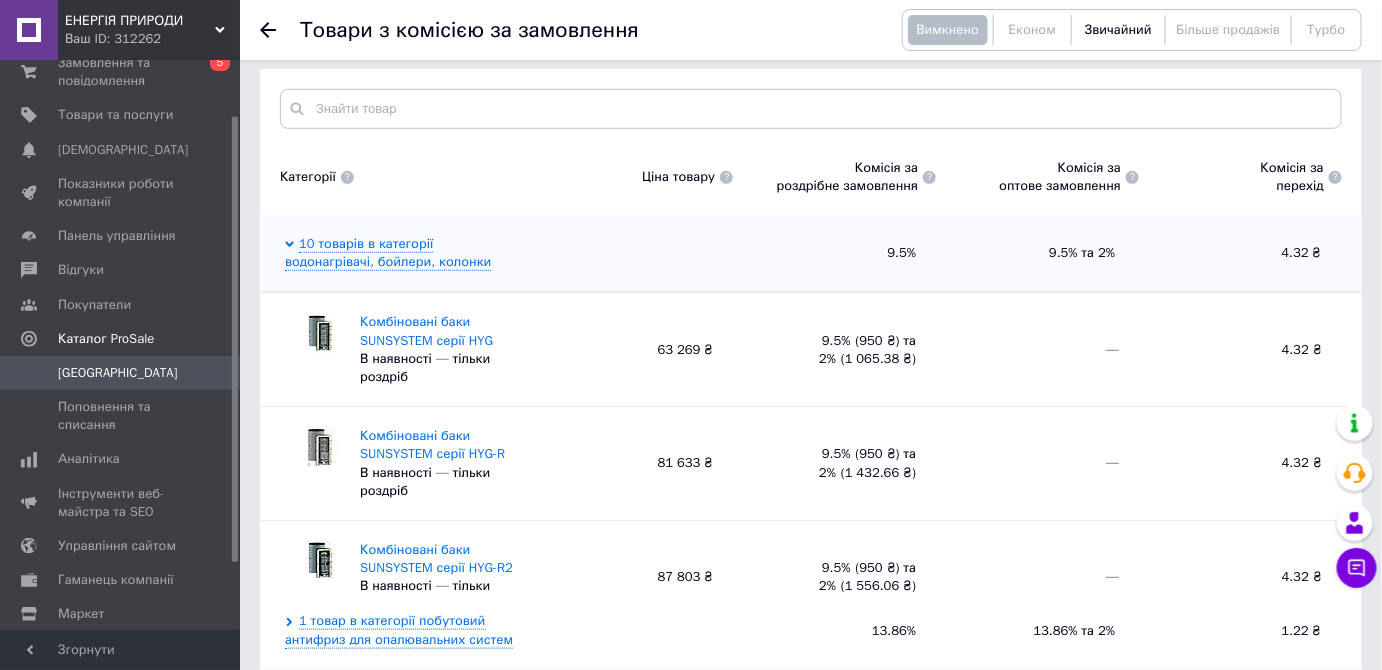scroll, scrollTop: 454, scrollLeft: 0, axis: vertical 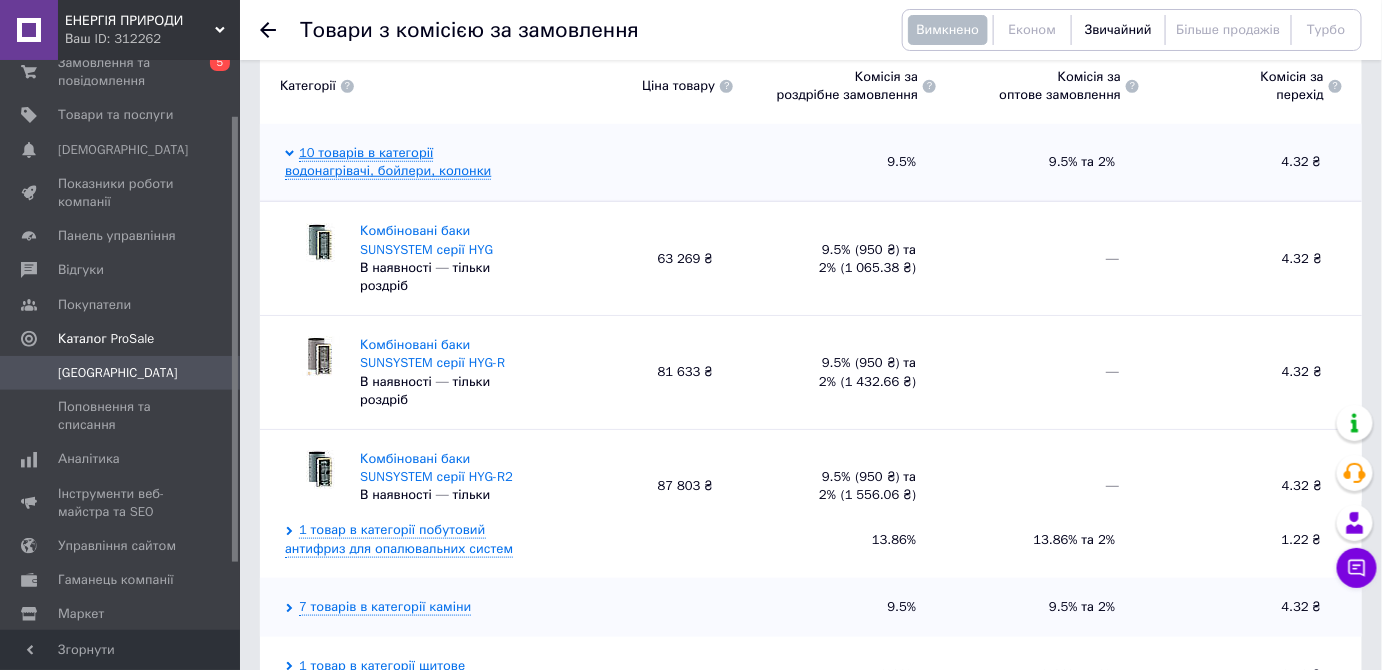 click on "10 товарів в категорії водонагрівачі, бойлери, колонки" at bounding box center [388, 162] 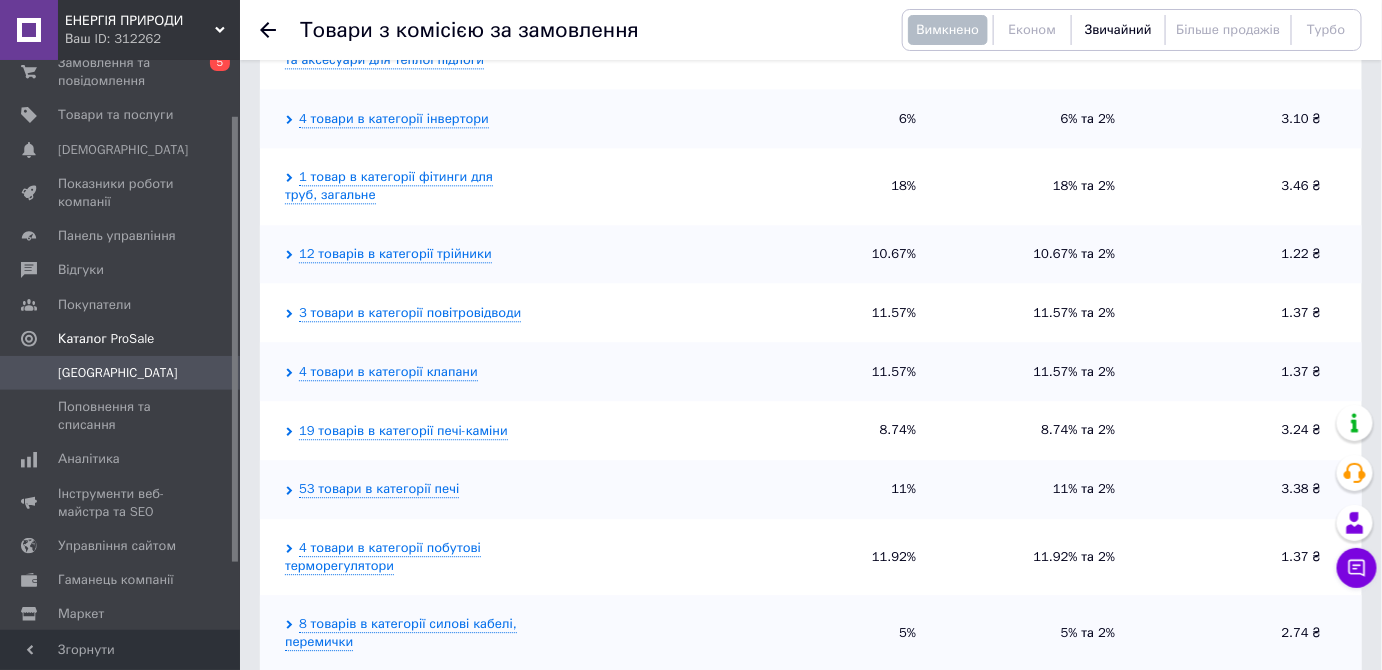 scroll, scrollTop: 1344, scrollLeft: 0, axis: vertical 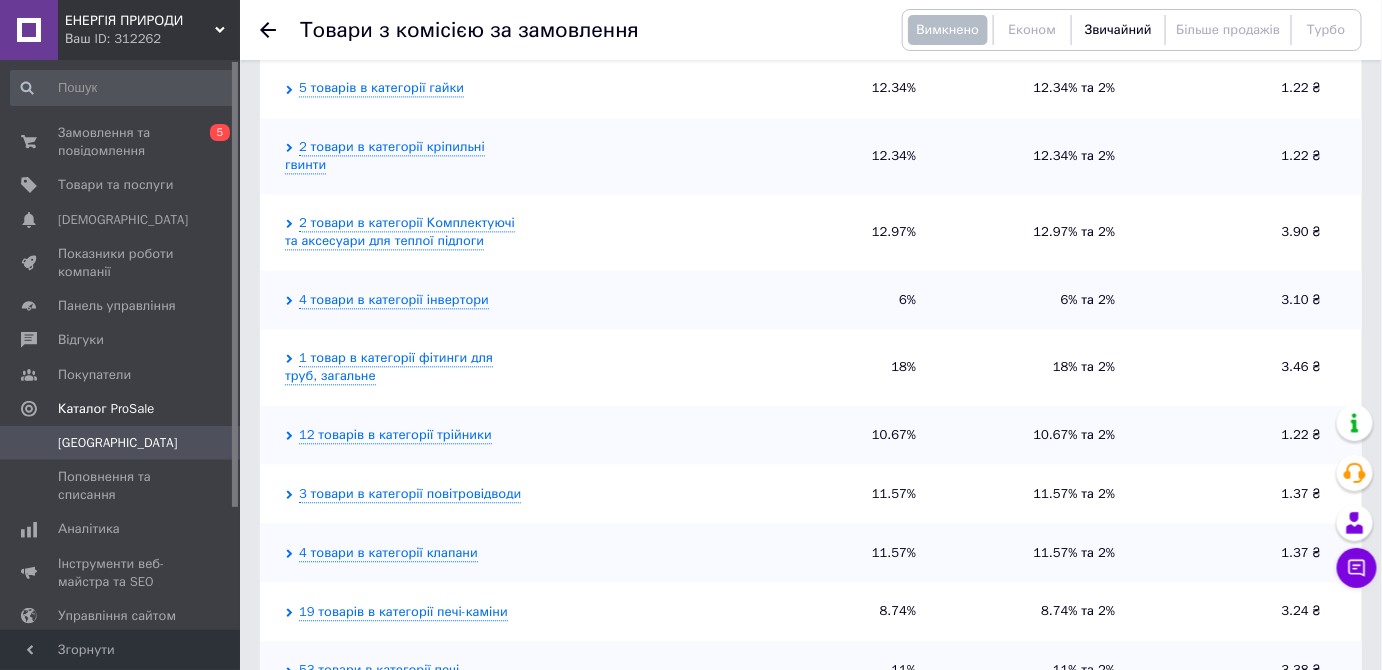 drag, startPoint x: 236, startPoint y: 198, endPoint x: 262, endPoint y: 58, distance: 142.39381 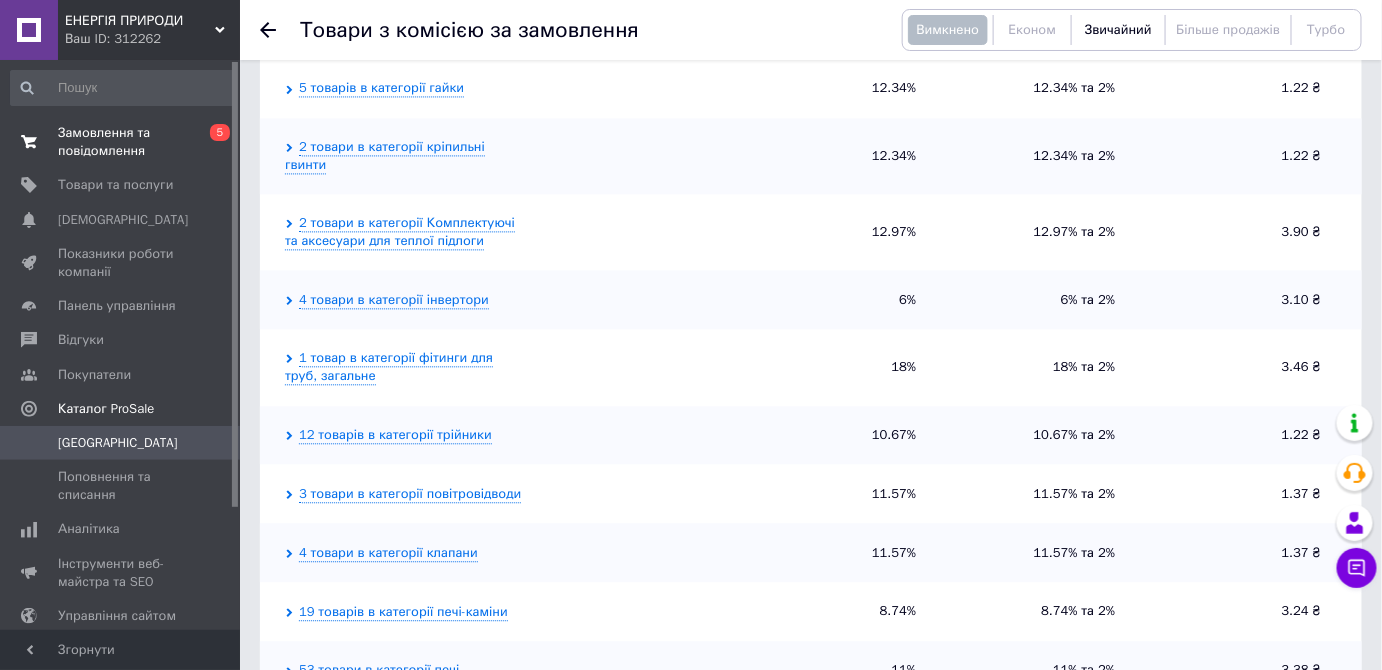 click on "Замовлення та повідомлення" at bounding box center [121, 142] 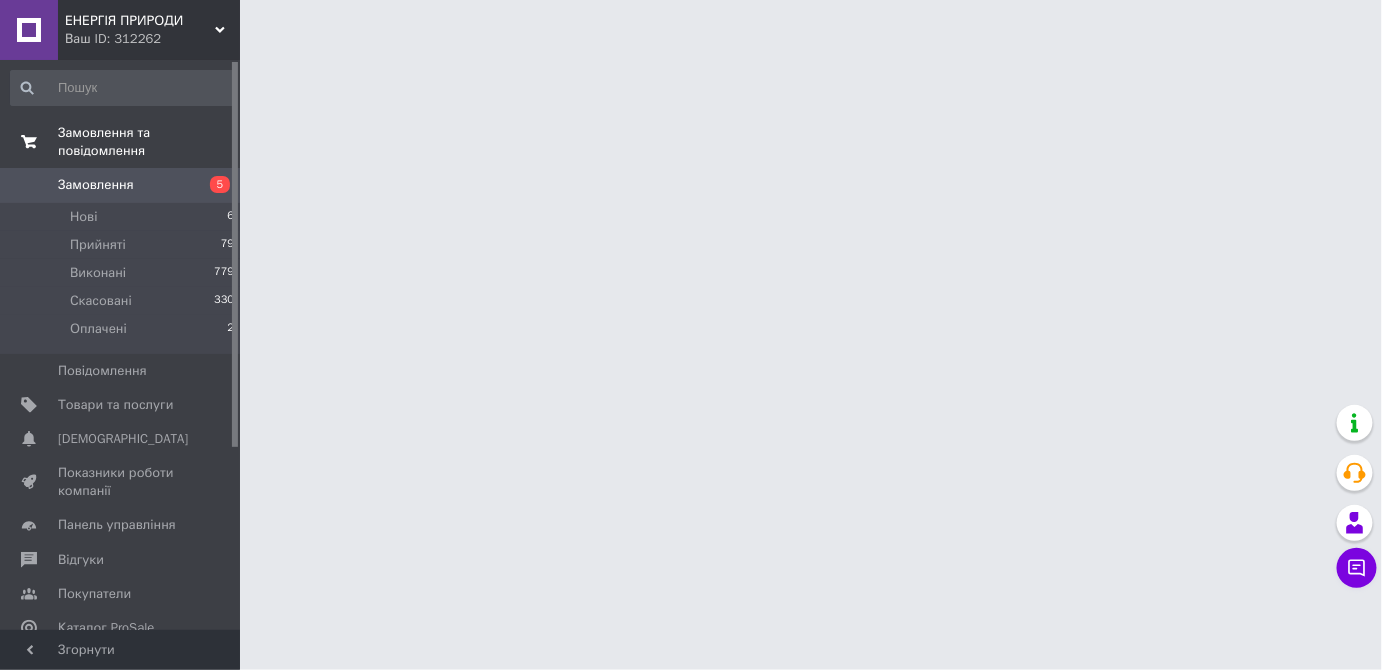 scroll, scrollTop: 0, scrollLeft: 0, axis: both 